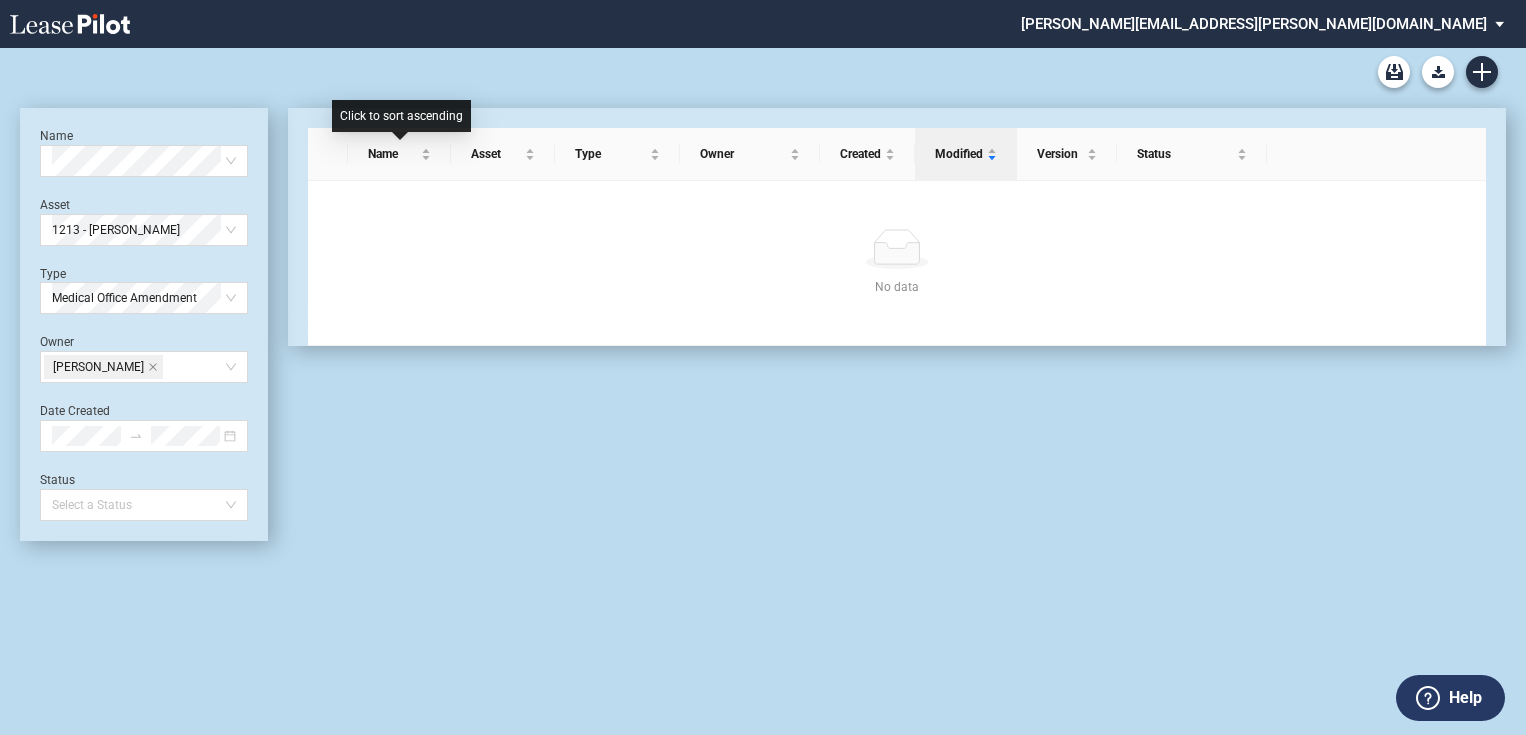 scroll, scrollTop: 0, scrollLeft: 0, axis: both 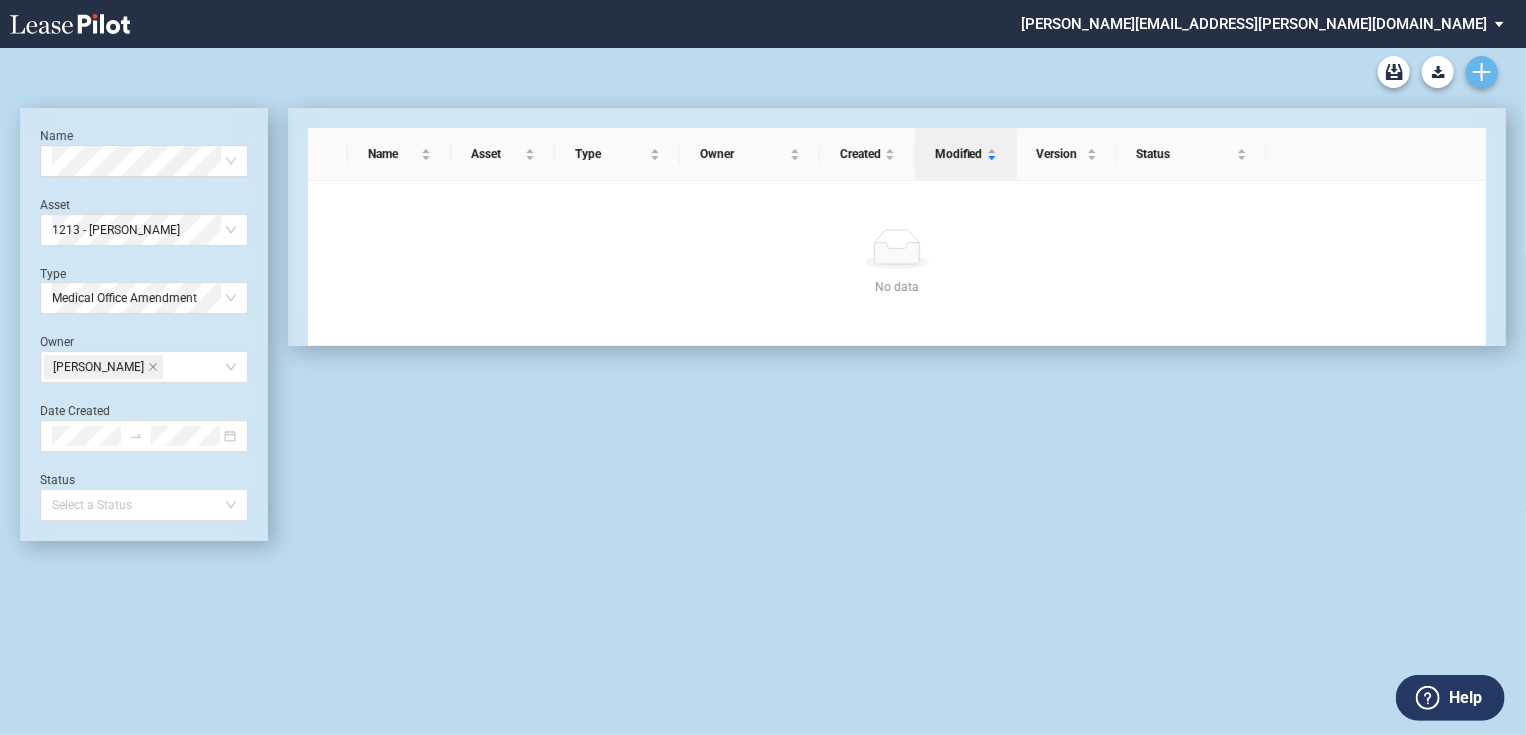 click 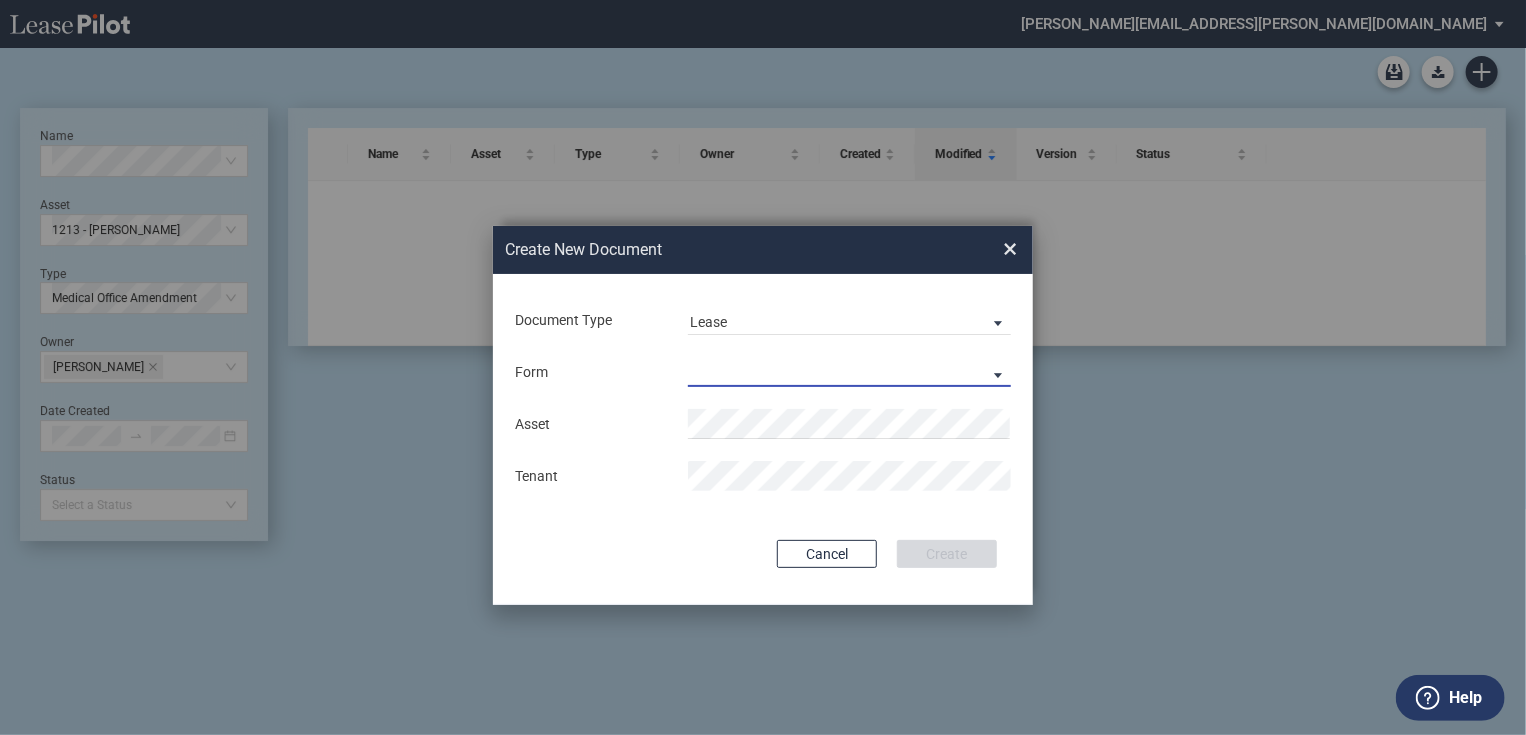 click on "Medical Office Lease
Scottsdale Lease
Louisville Lease
1370 Medical Place Lease
Medical City Lease
HCA Lease
Seattle Lease
Nordstrom Tower Lease" at bounding box center [849, 372] 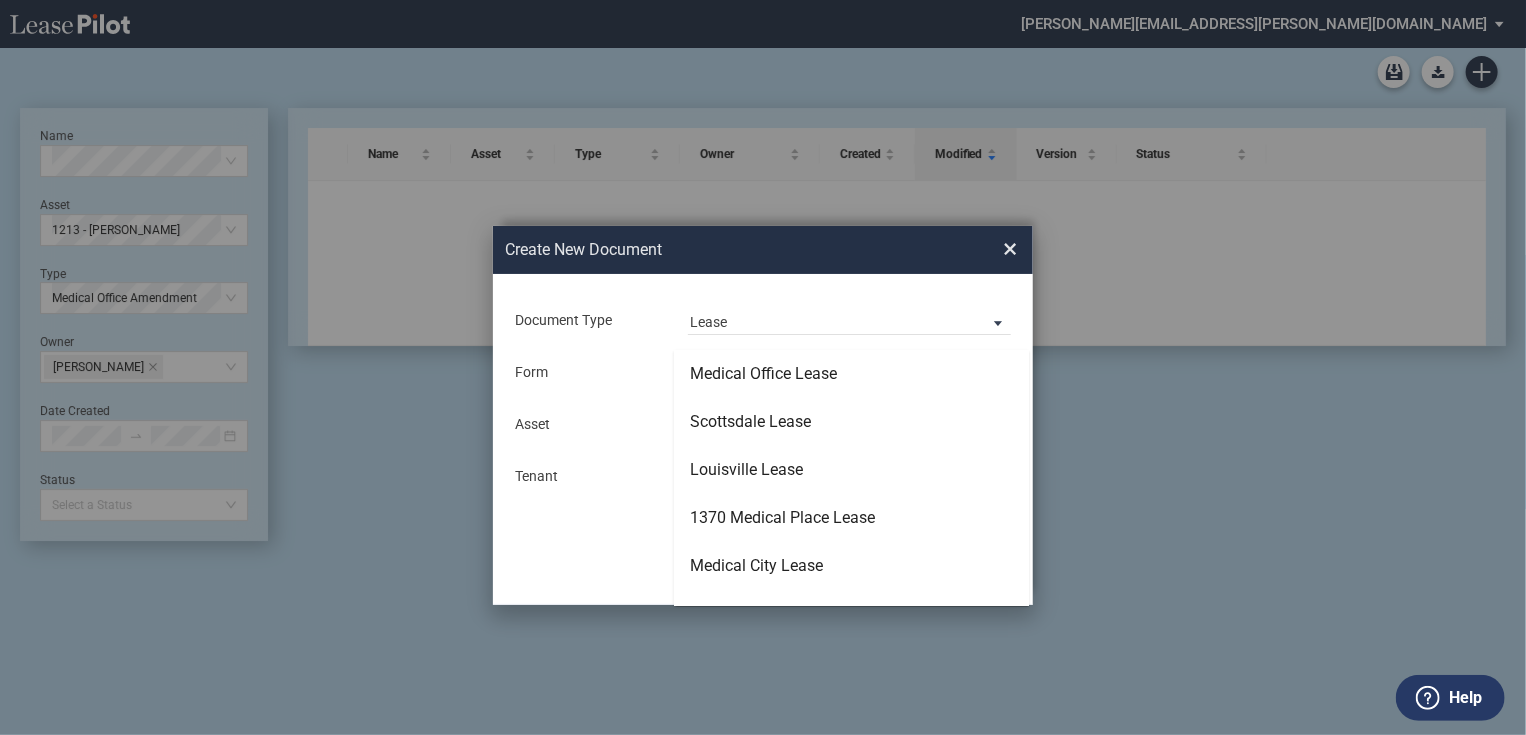 type on "Medical Office Lease" 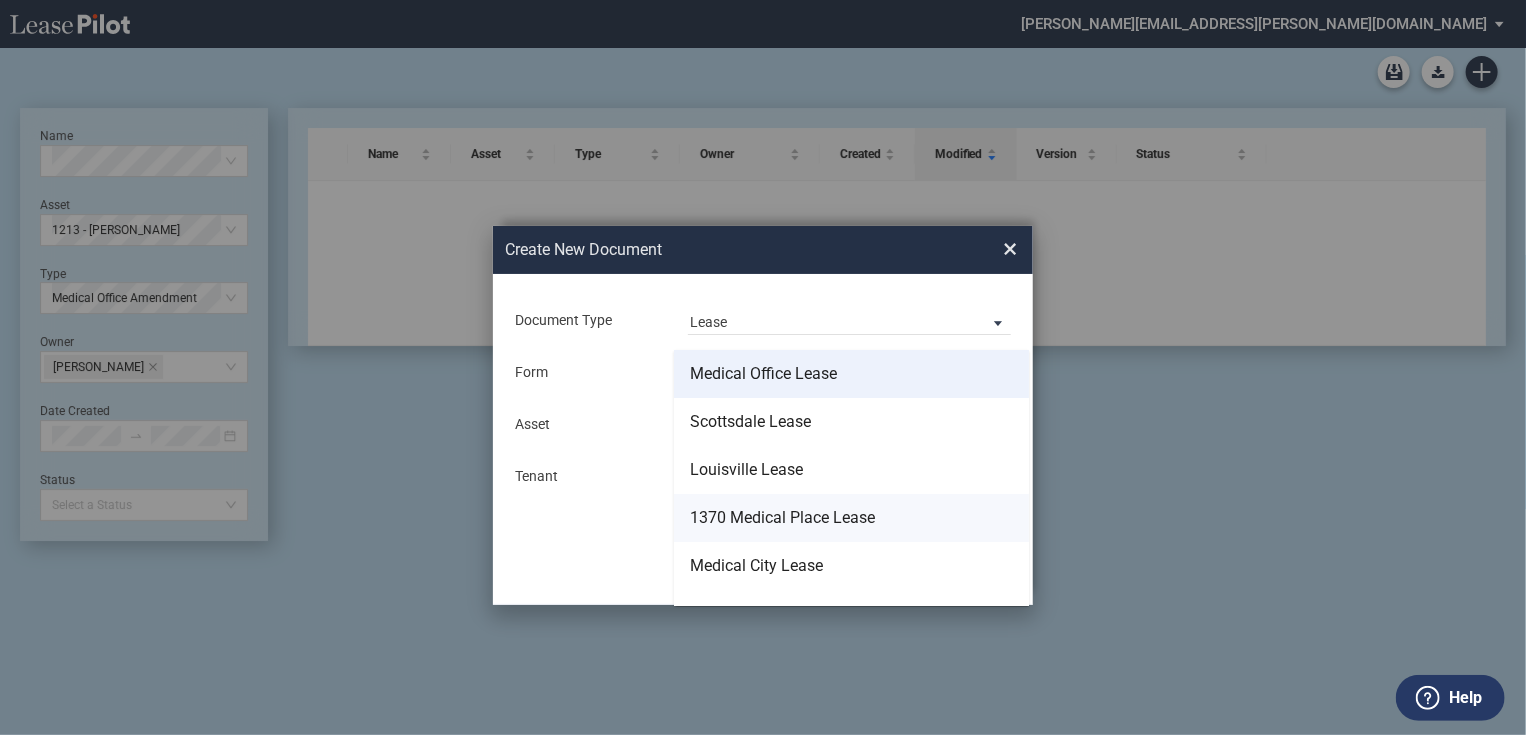 type on "1370 Medical Place Lease" 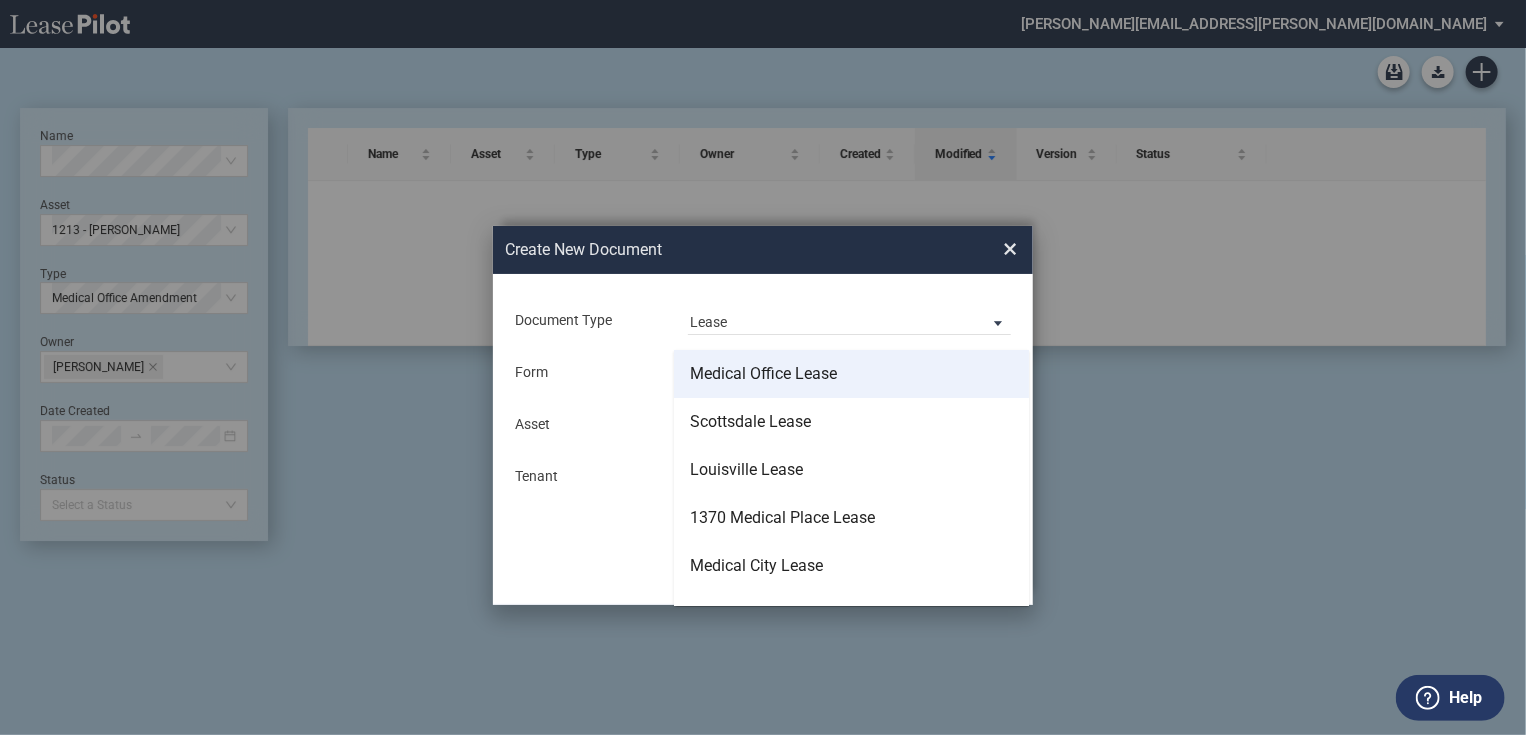 click on "Medical Office Lease" at bounding box center (763, 374) 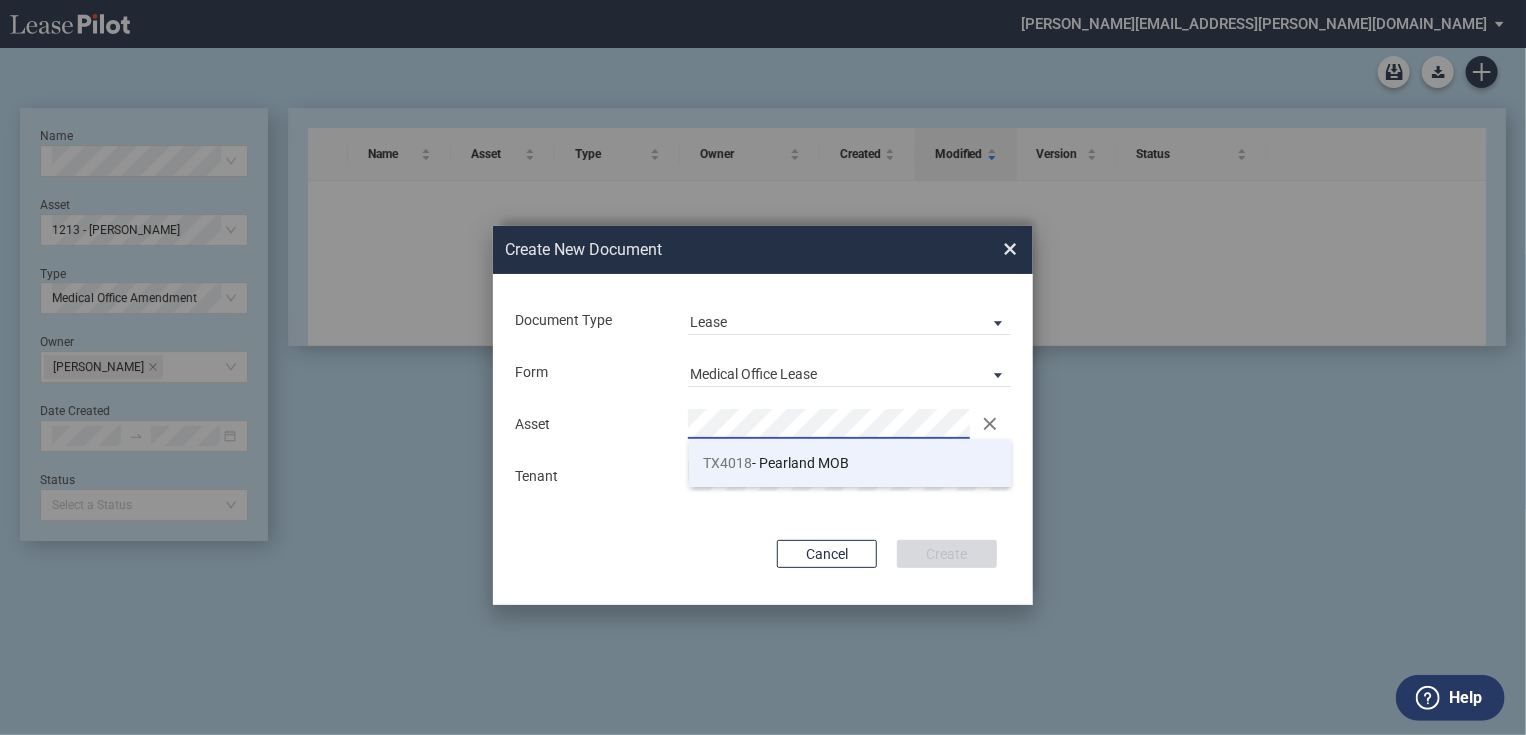 click on "TX4018" at bounding box center [728, 463] 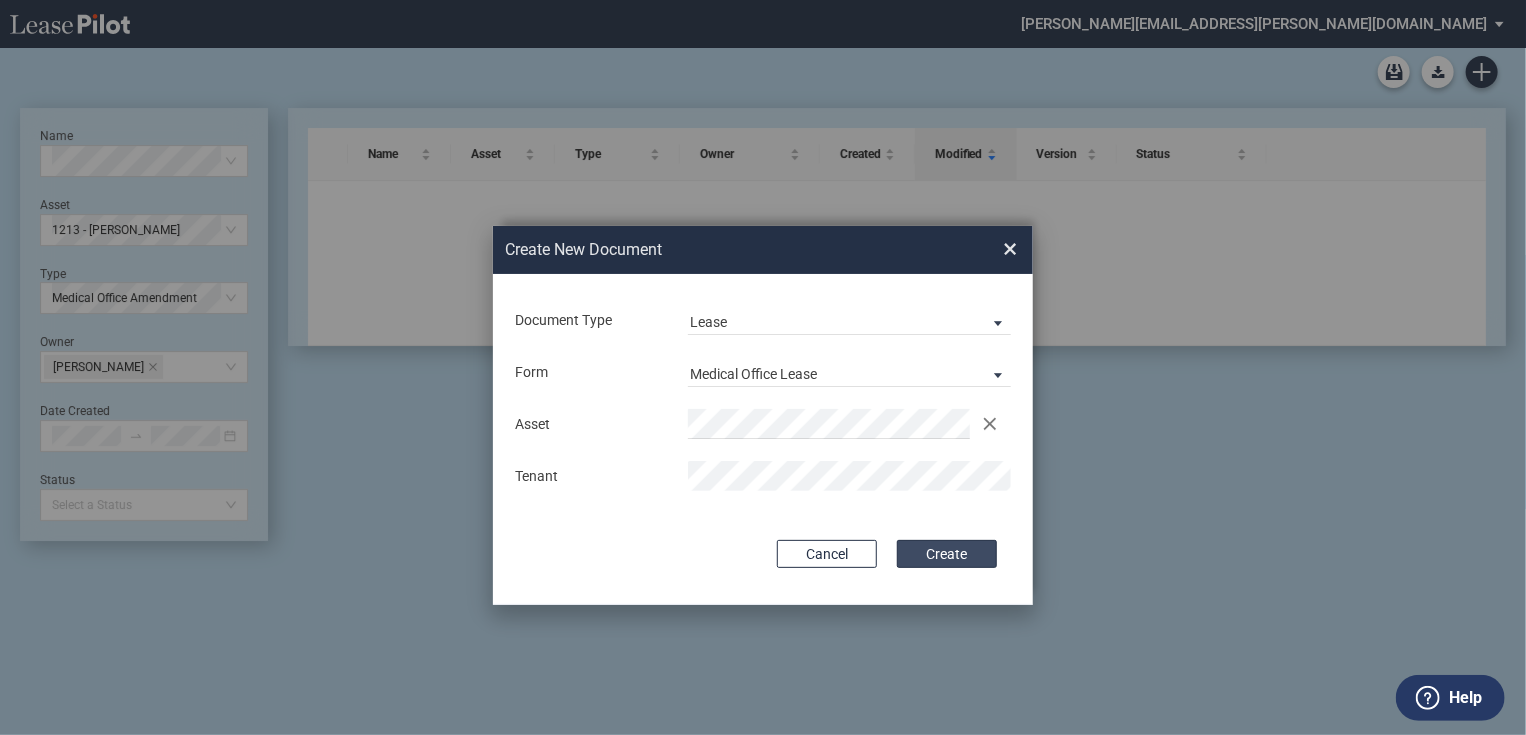 click on "Create" at bounding box center [947, 554] 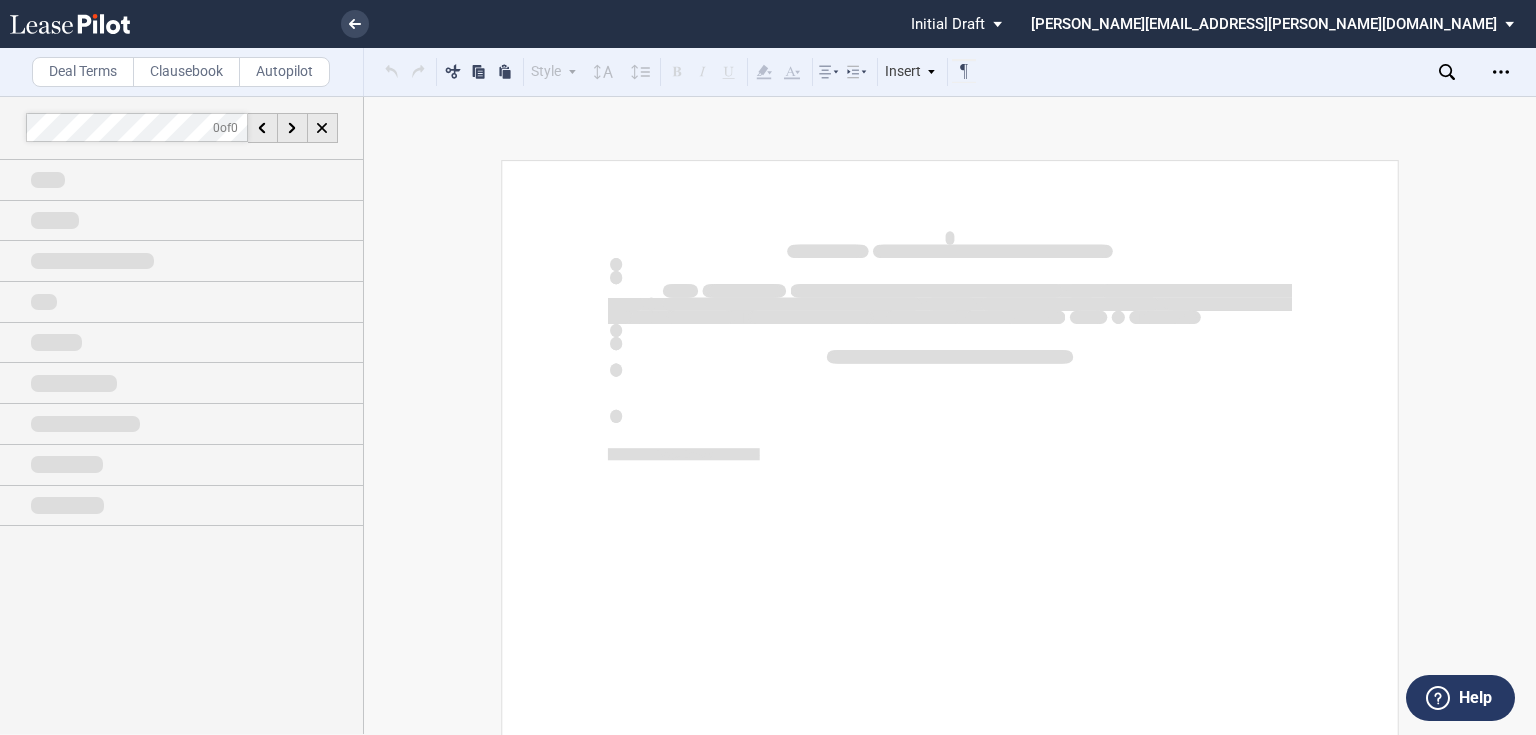 scroll, scrollTop: 0, scrollLeft: 0, axis: both 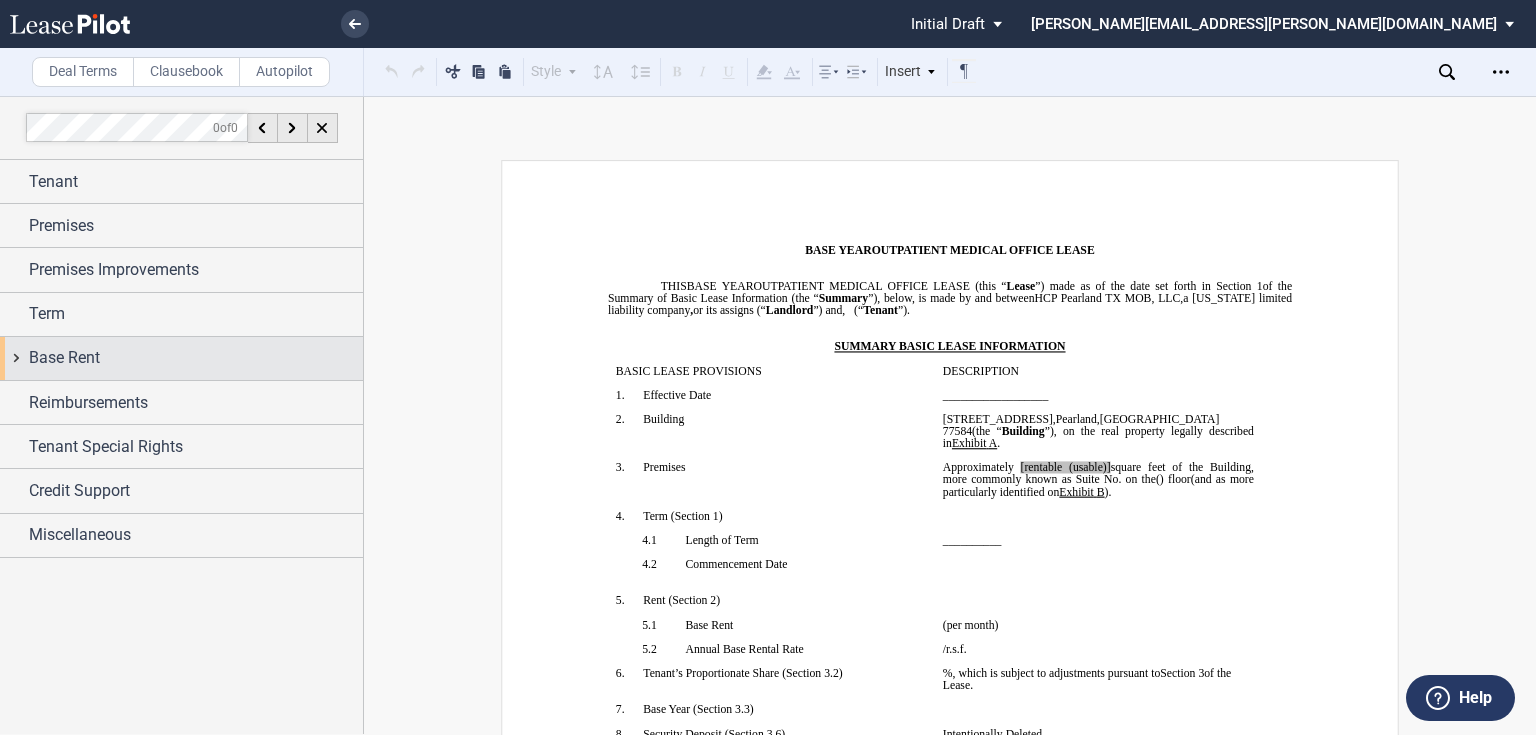 click on "Base Rent" at bounding box center (181, 358) 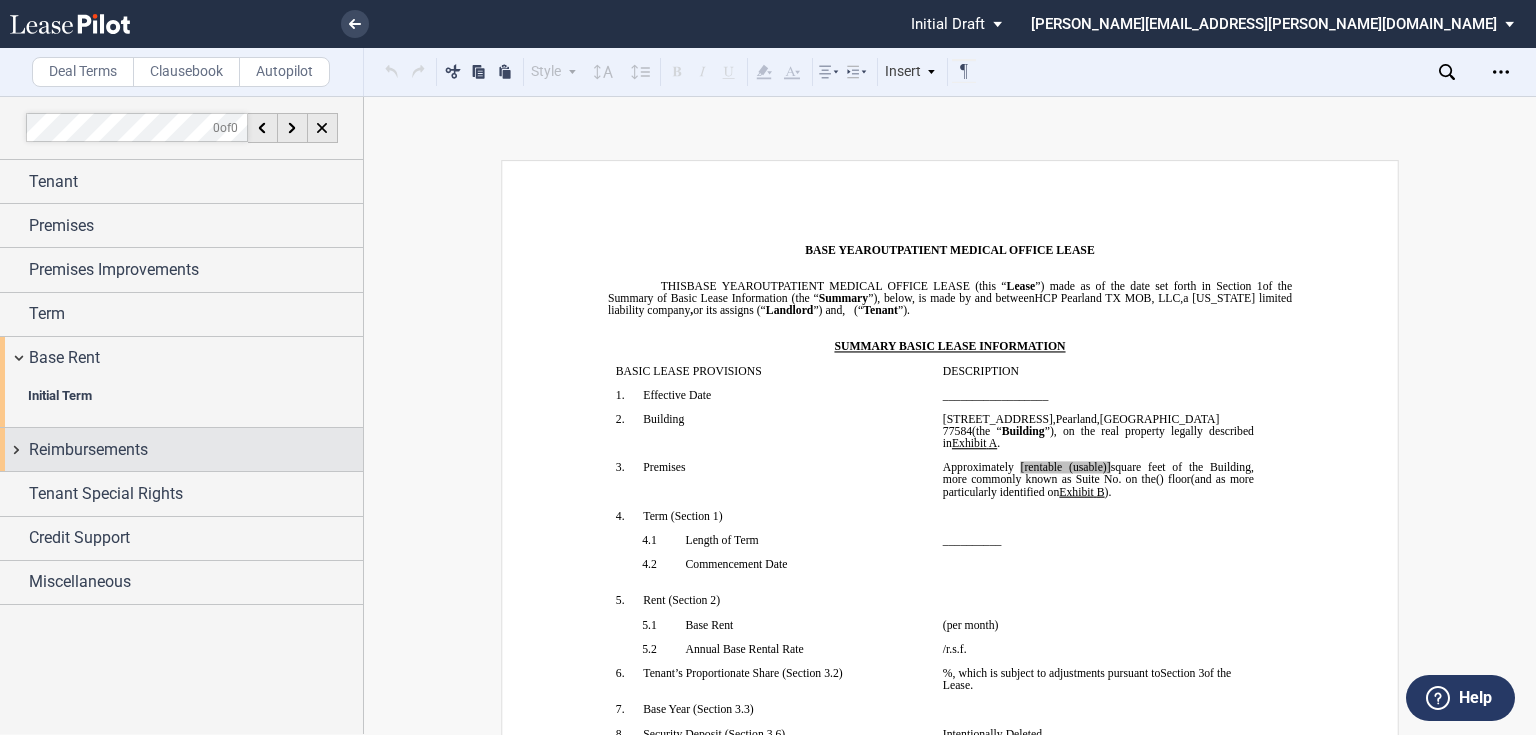 click on "Reimbursements" at bounding box center [88, 450] 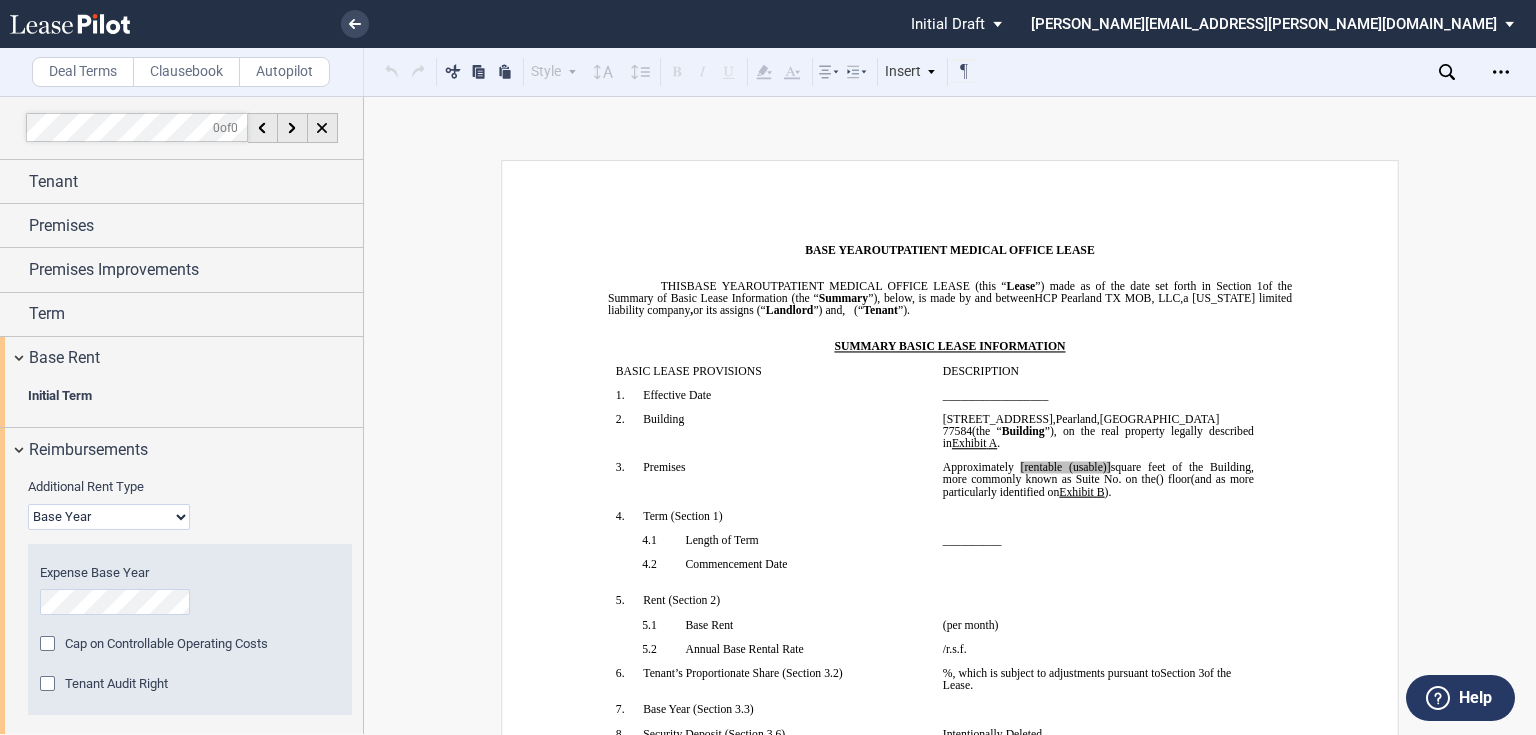 click on "Base Year
Triple Net" at bounding box center [109, 517] 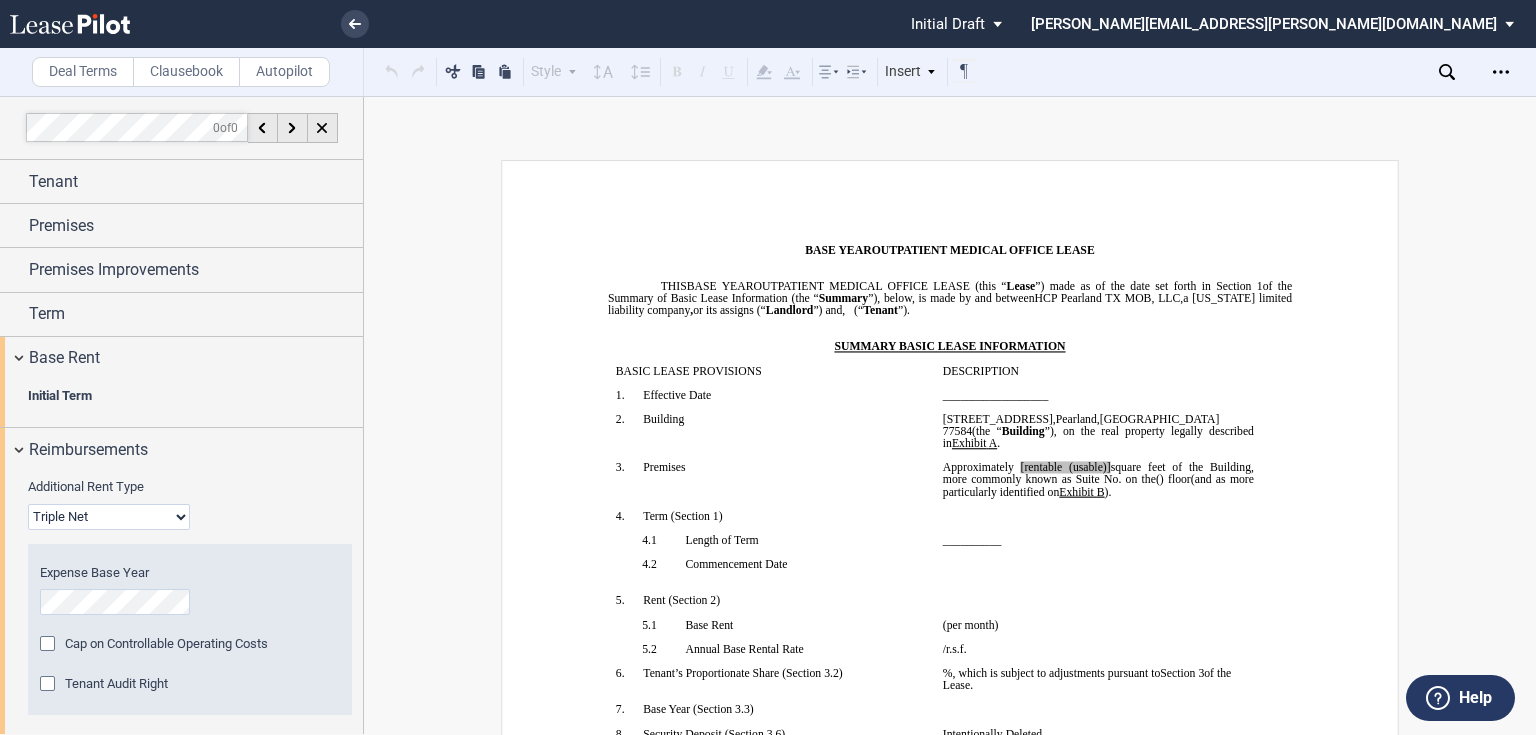 click on "Base Year
Triple Net" at bounding box center (109, 517) 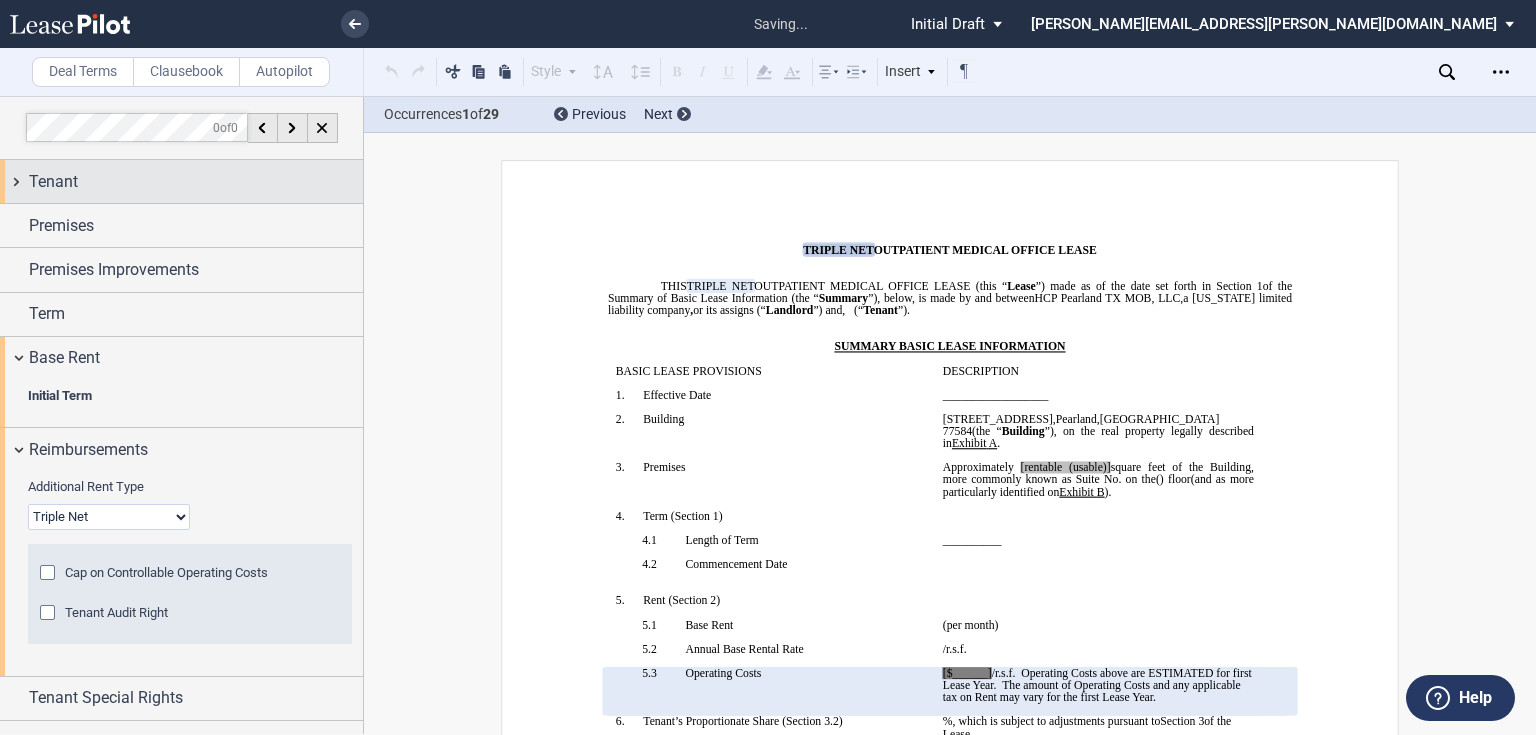 click on "Tenant" at bounding box center (53, 182) 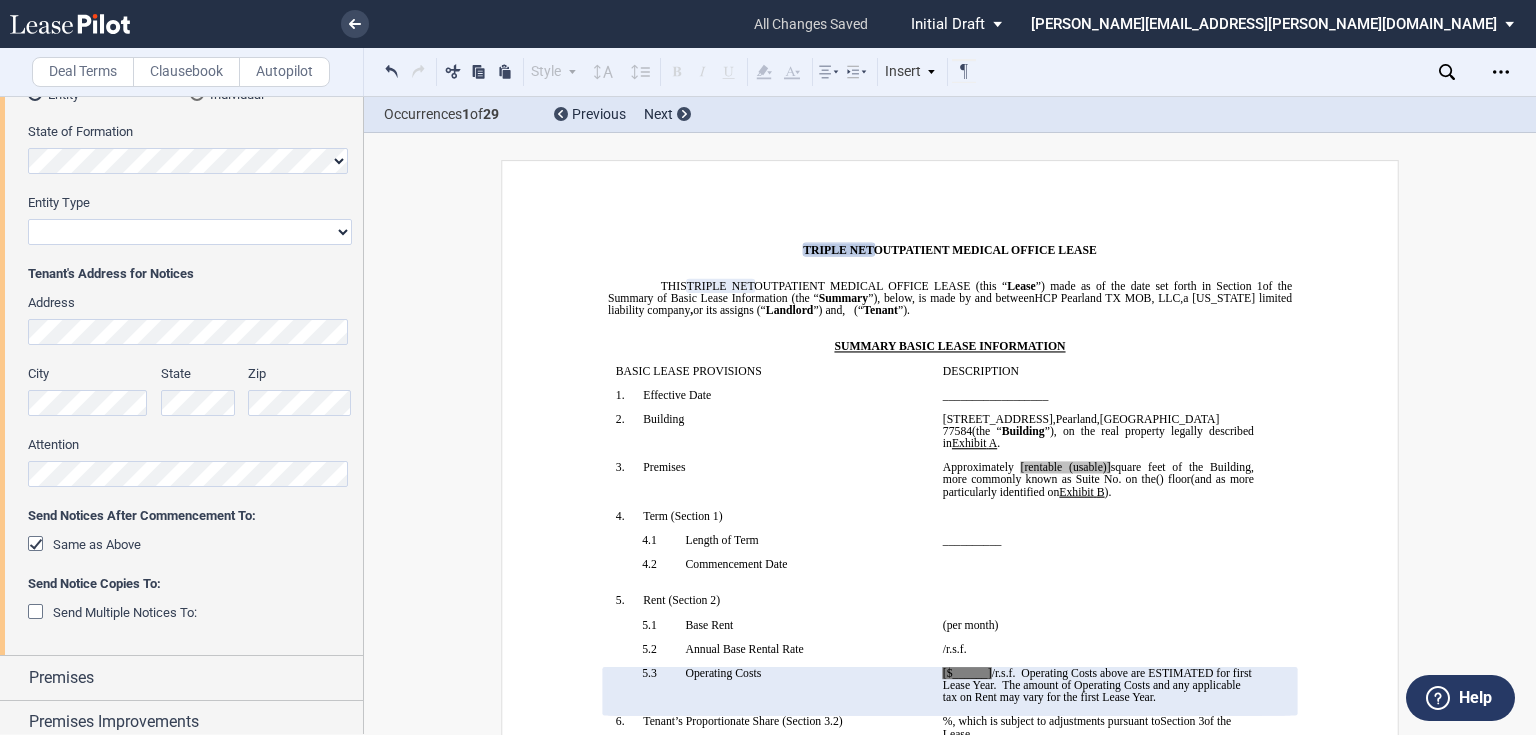 scroll, scrollTop: 320, scrollLeft: 0, axis: vertical 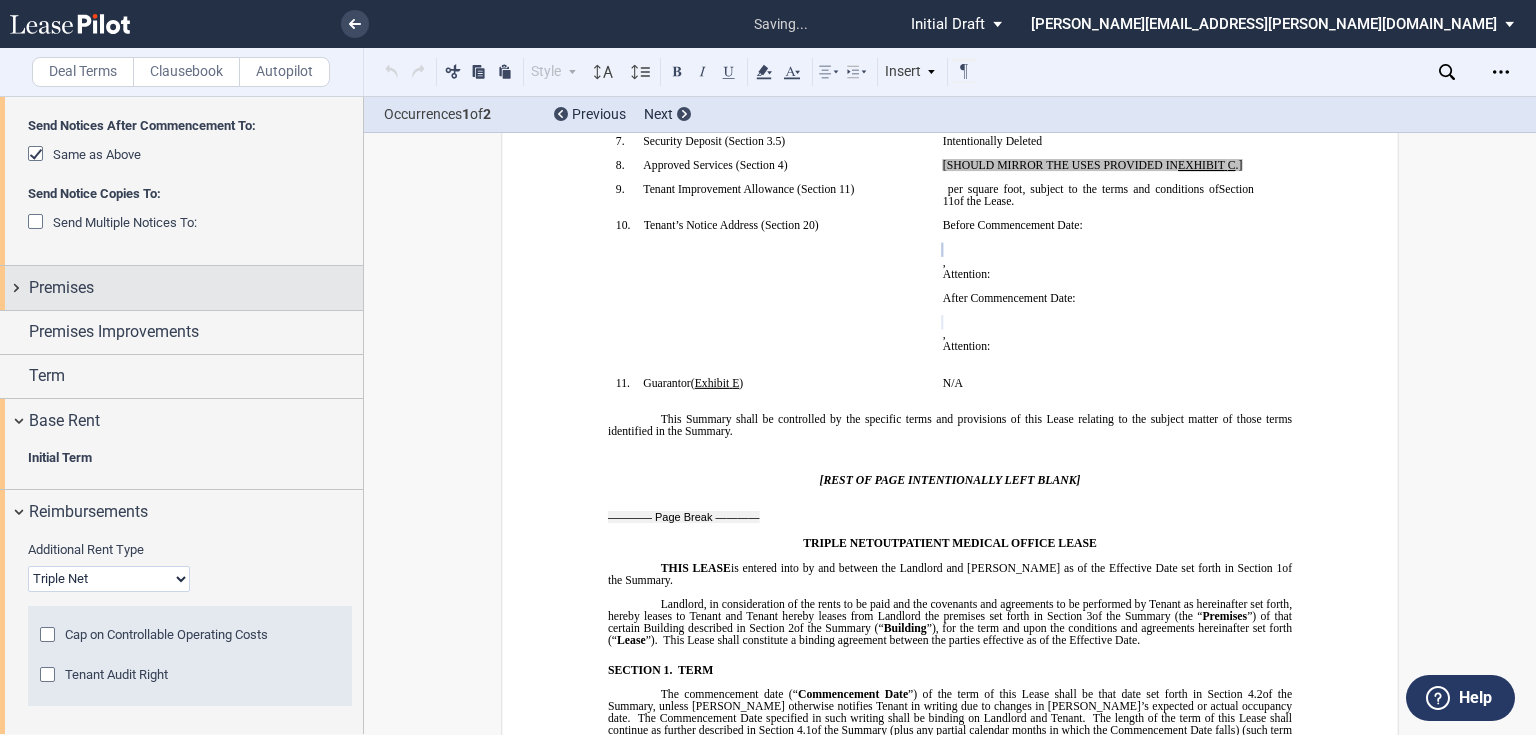 click on "Premises" at bounding box center (61, 288) 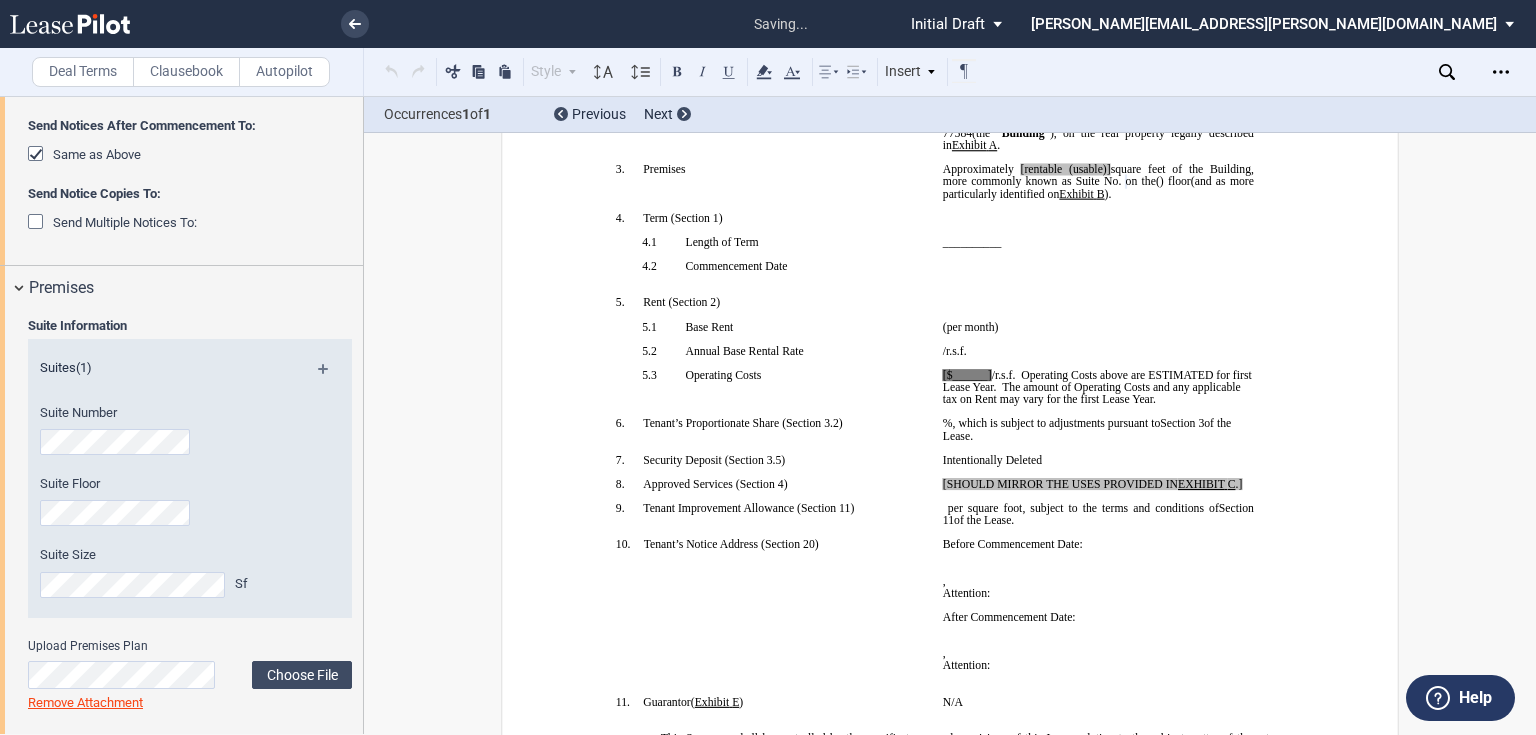 scroll, scrollTop: 153, scrollLeft: 0, axis: vertical 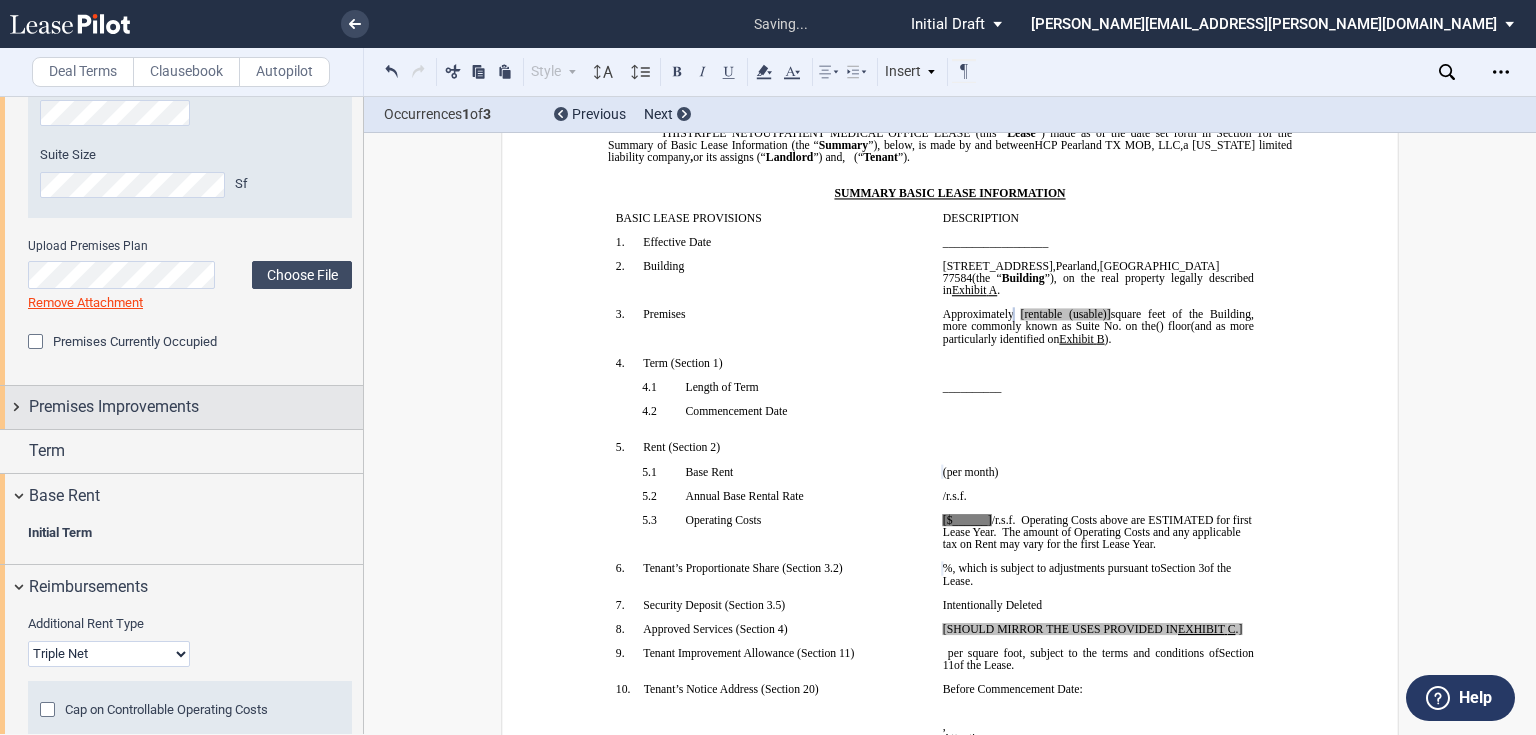 click on "Premises Improvements" at bounding box center [114, 407] 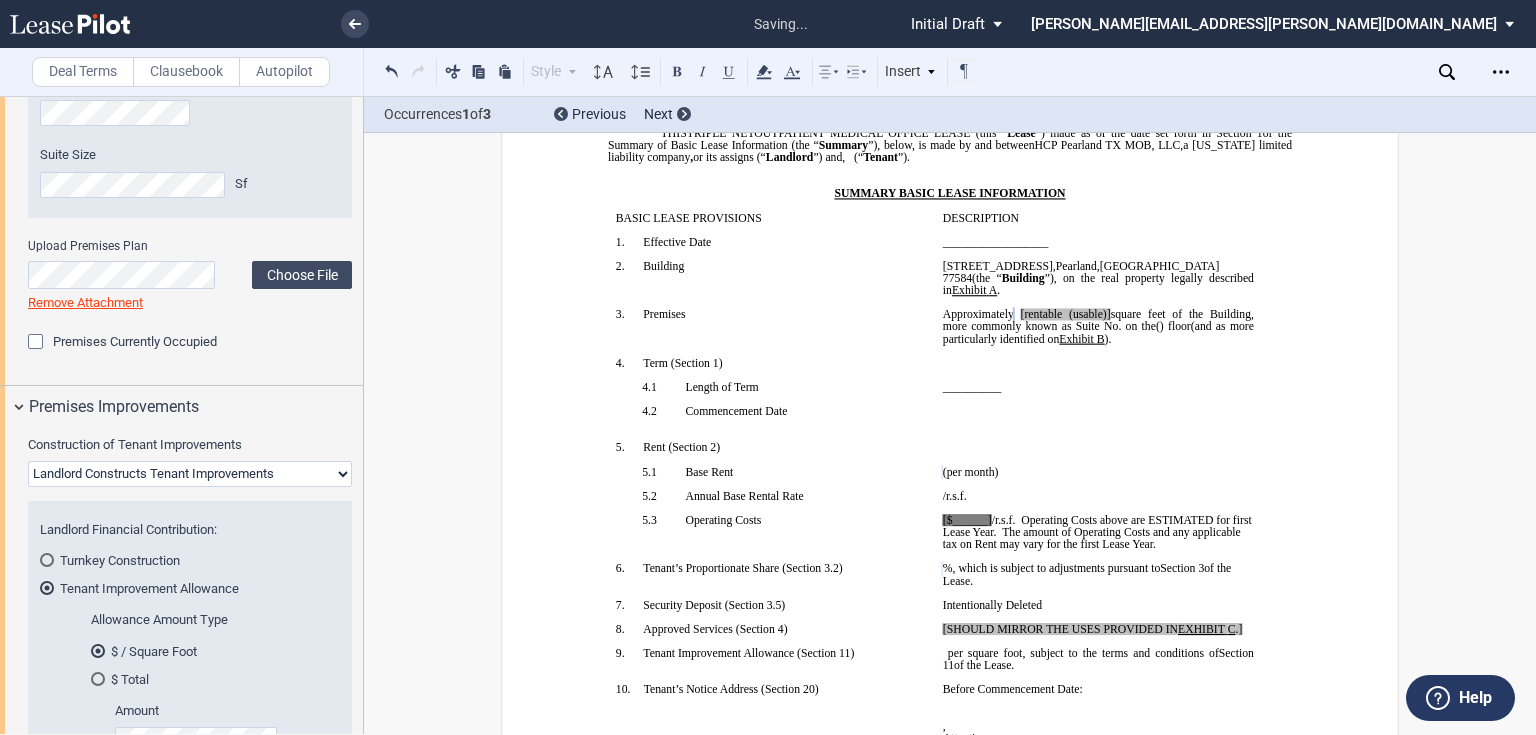 click on "Landlord Constructs Tenant Improvements
Tenant Constructs Tenant Improvements
"As Is" - No Tenant Improvements" at bounding box center [190, 474] 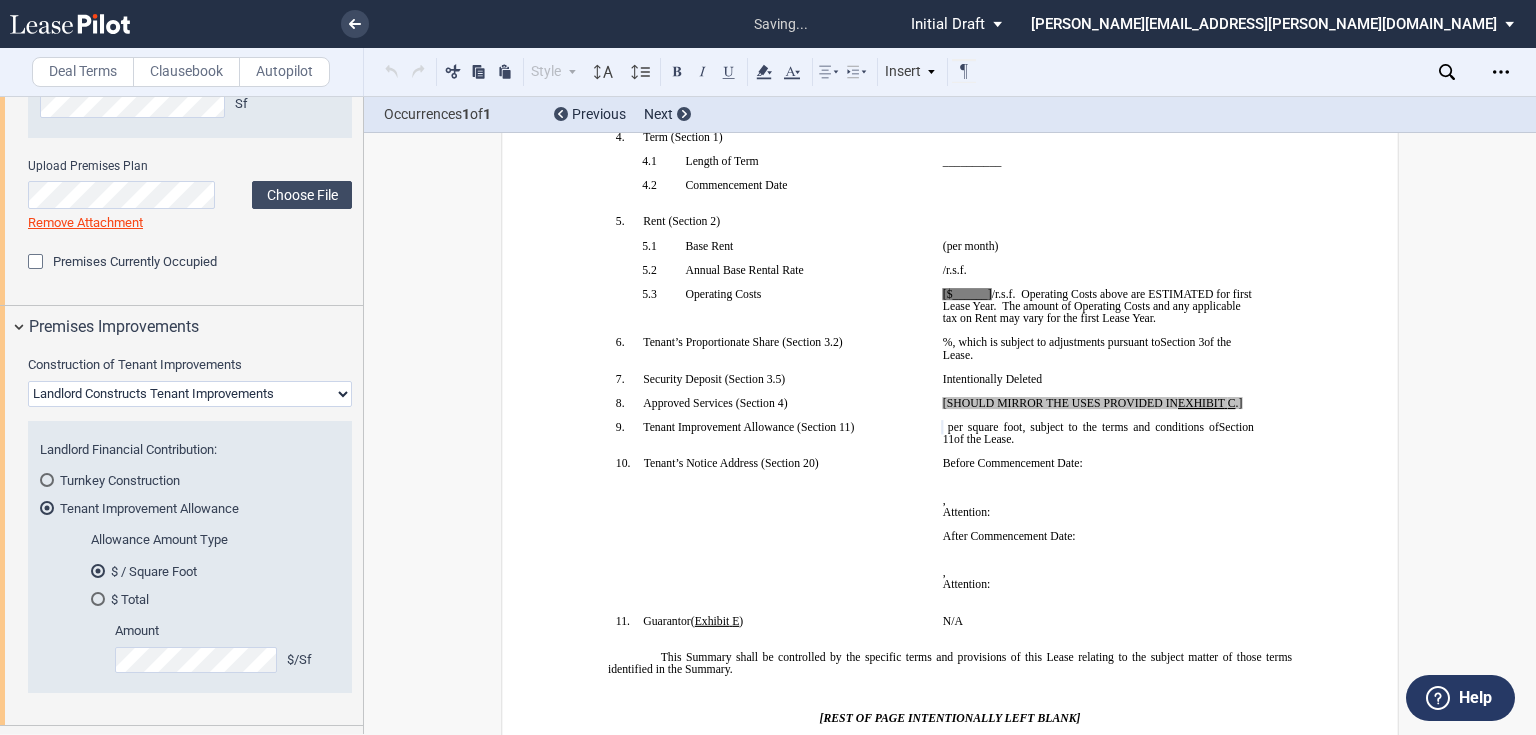 scroll, scrollTop: 533, scrollLeft: 0, axis: vertical 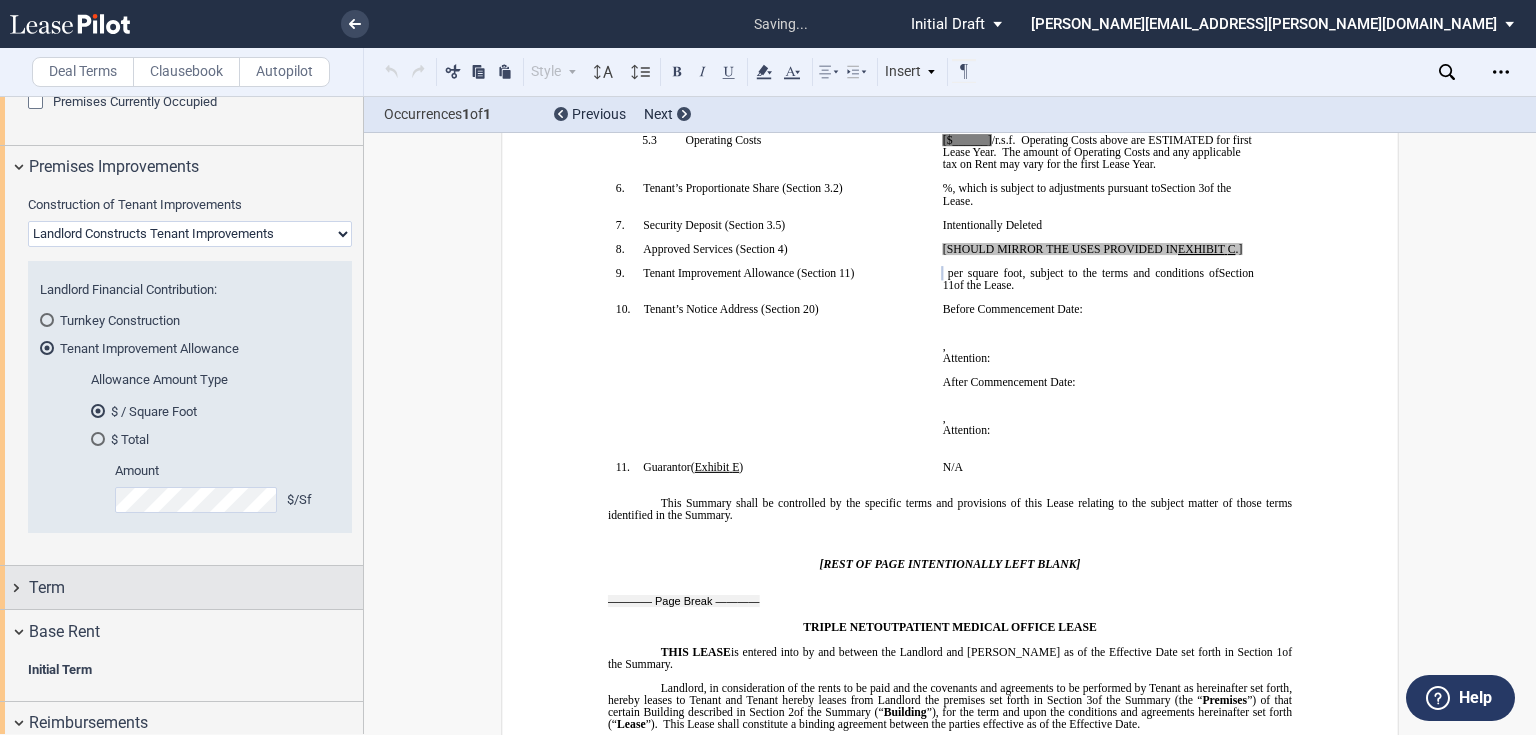 click on "Term" at bounding box center (196, 588) 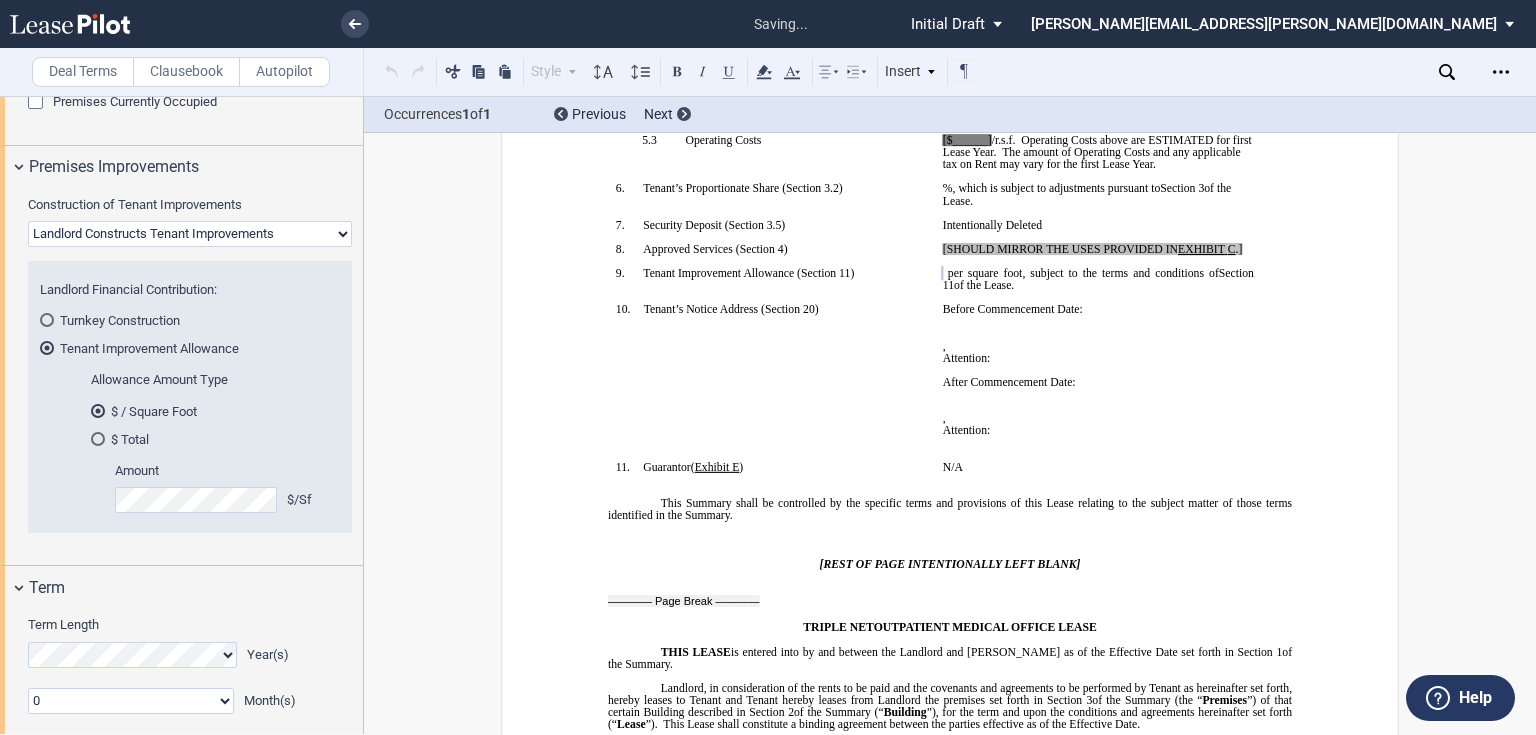 scroll, scrollTop: 1360, scrollLeft: 0, axis: vertical 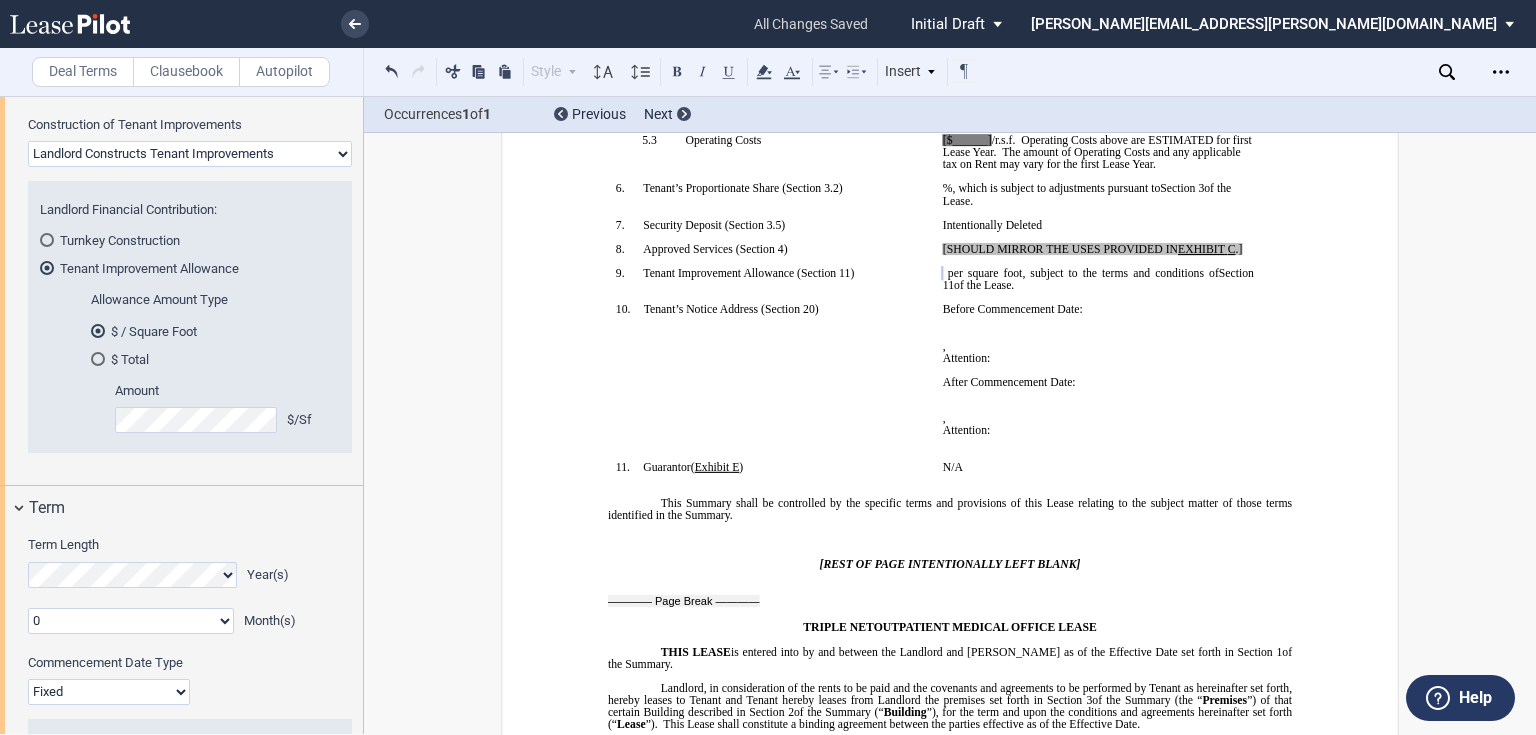 click on "0 1 2 3 4 5 6 7 8 9 10 11" at bounding box center (131, 621) 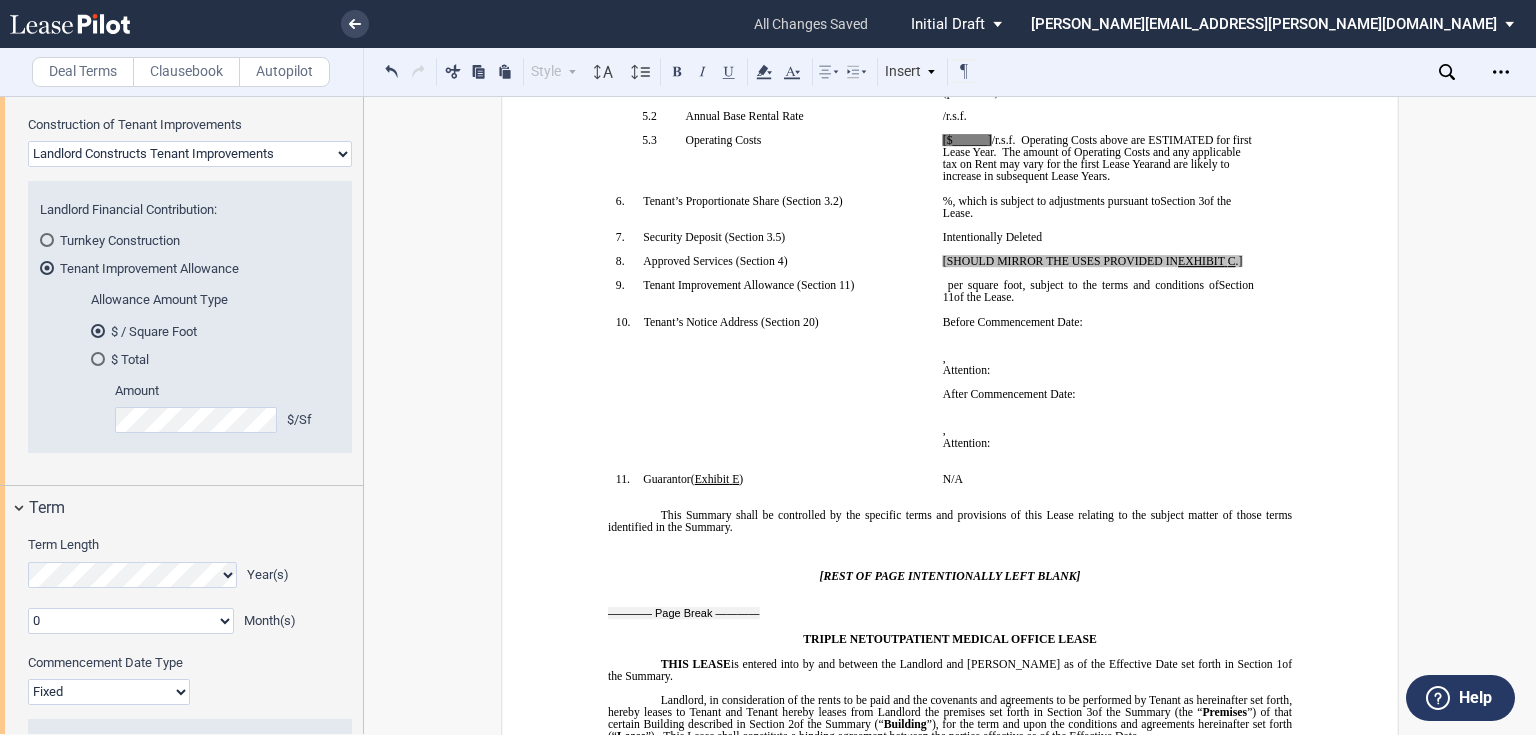 click on "0 1 2 3 4 5 6 7 8 9 10 11" at bounding box center [131, 621] 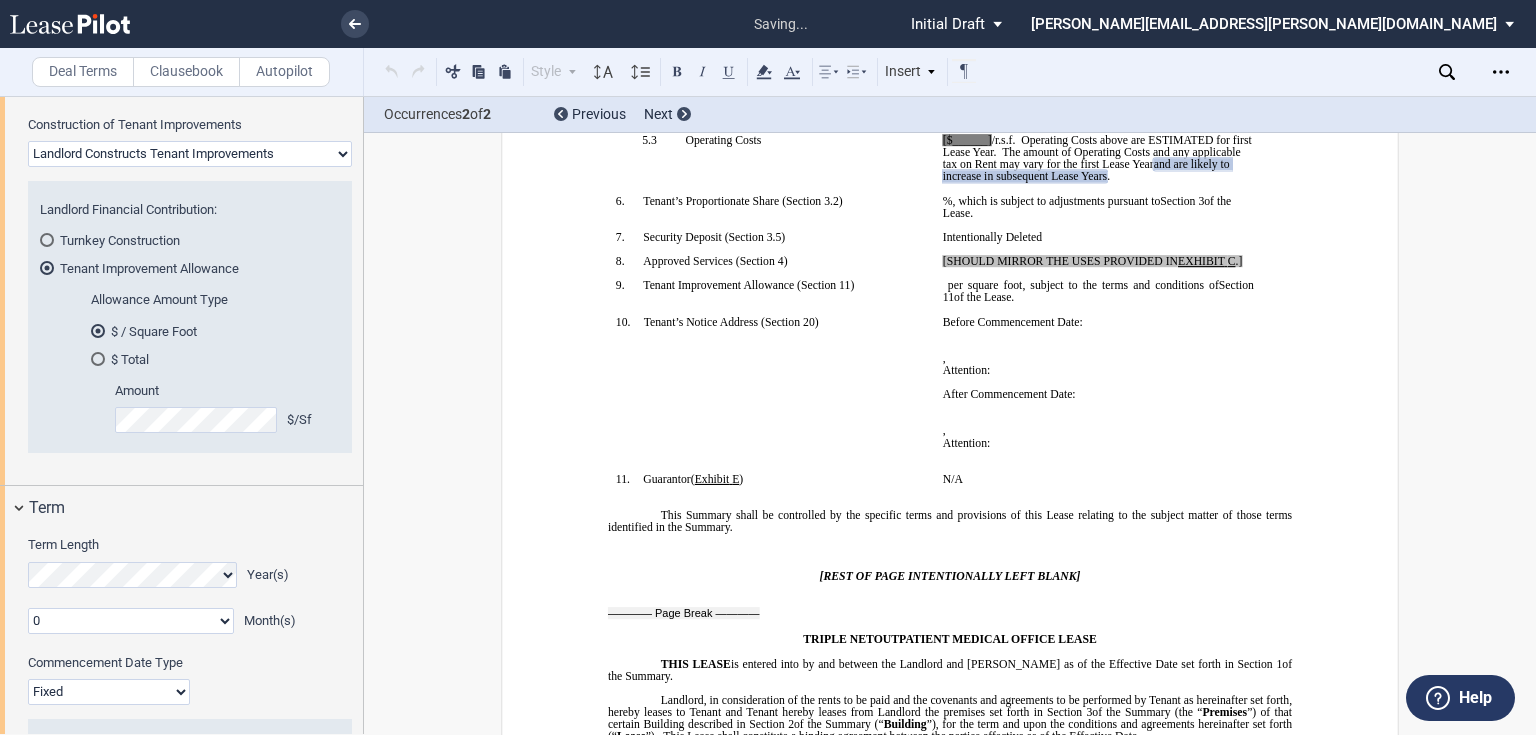 click on "0 1 2 3 4 5 6 7 8 9 10 11" at bounding box center [131, 621] 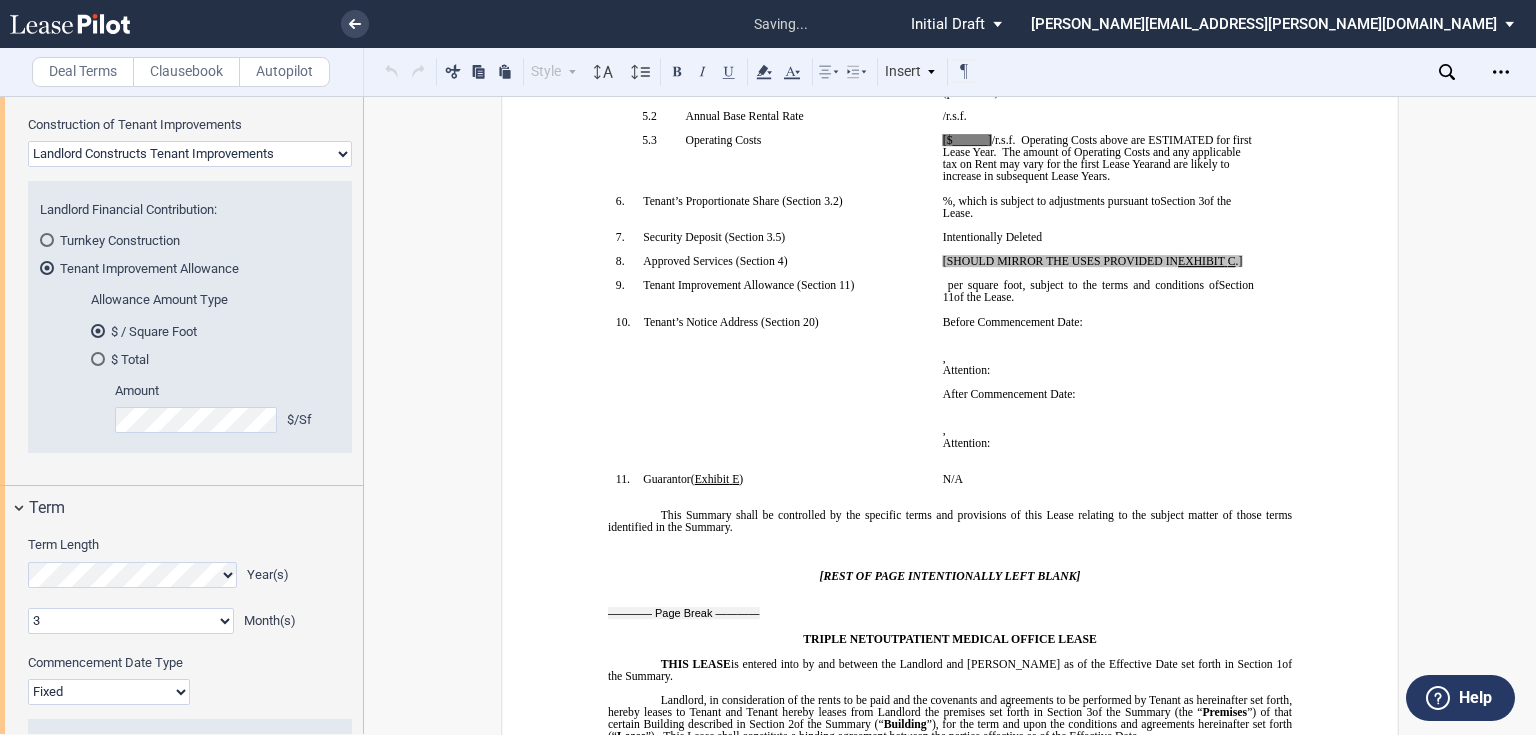 scroll, scrollTop: 1436, scrollLeft: 0, axis: vertical 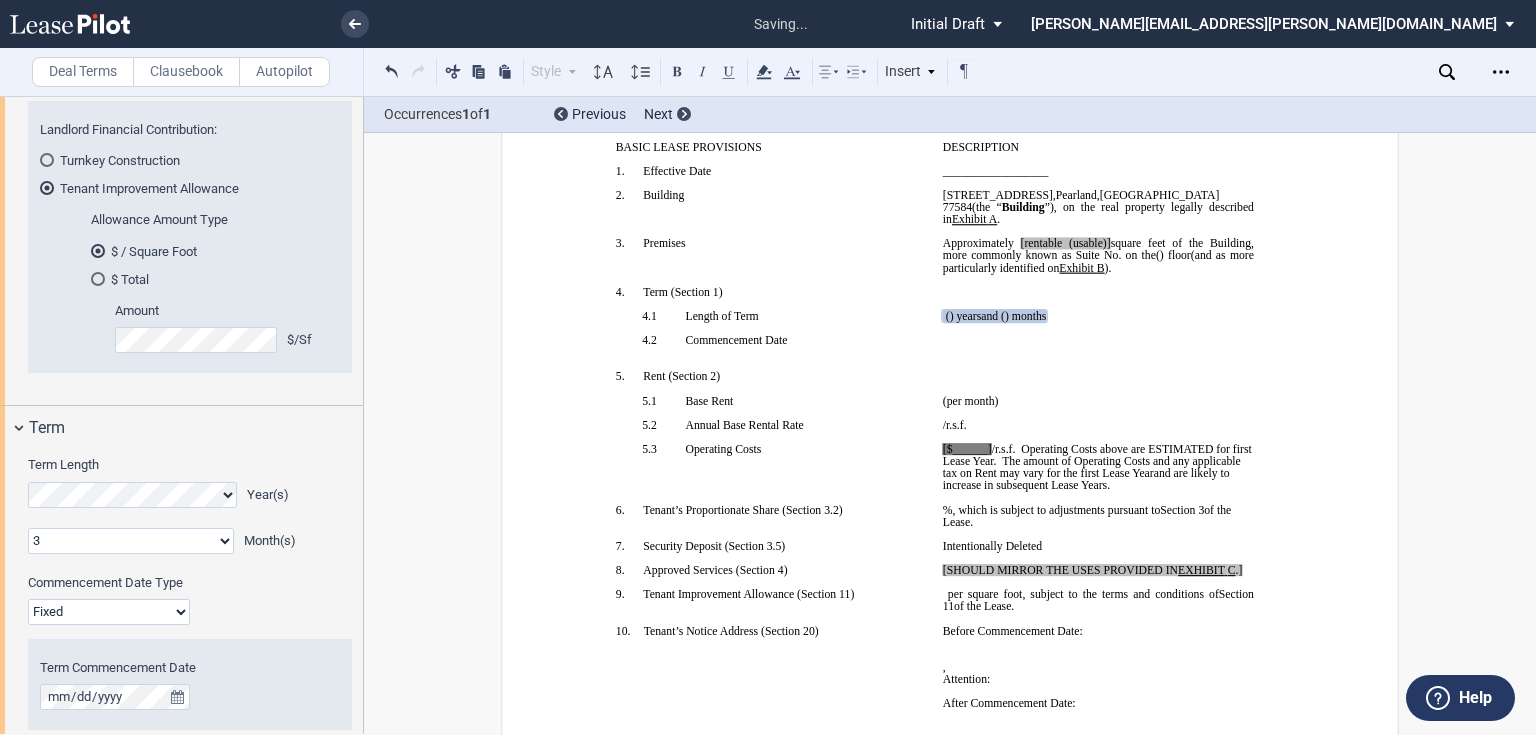 click on "Fixed
Floating" at bounding box center [109, 612] 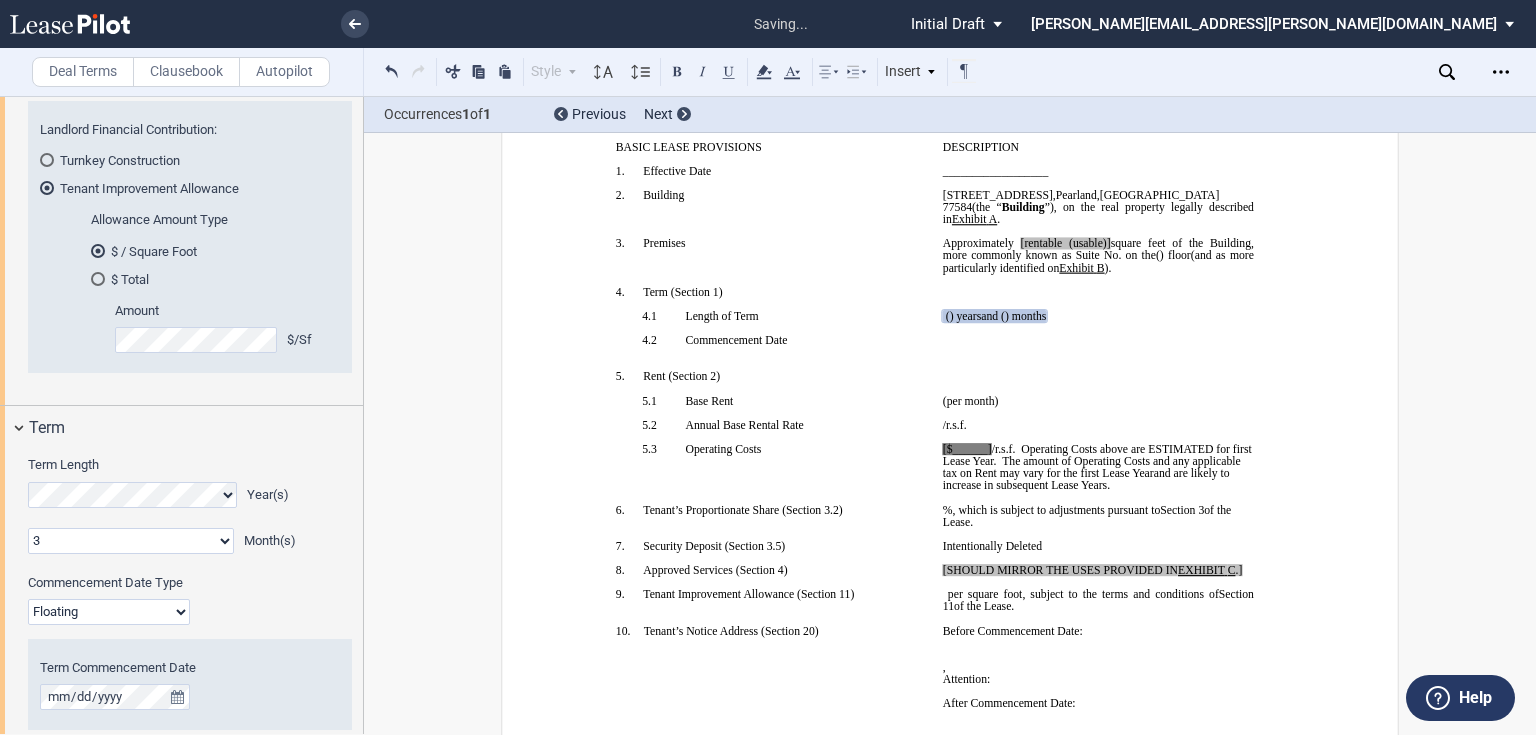 click on "Fixed
Floating" at bounding box center [109, 612] 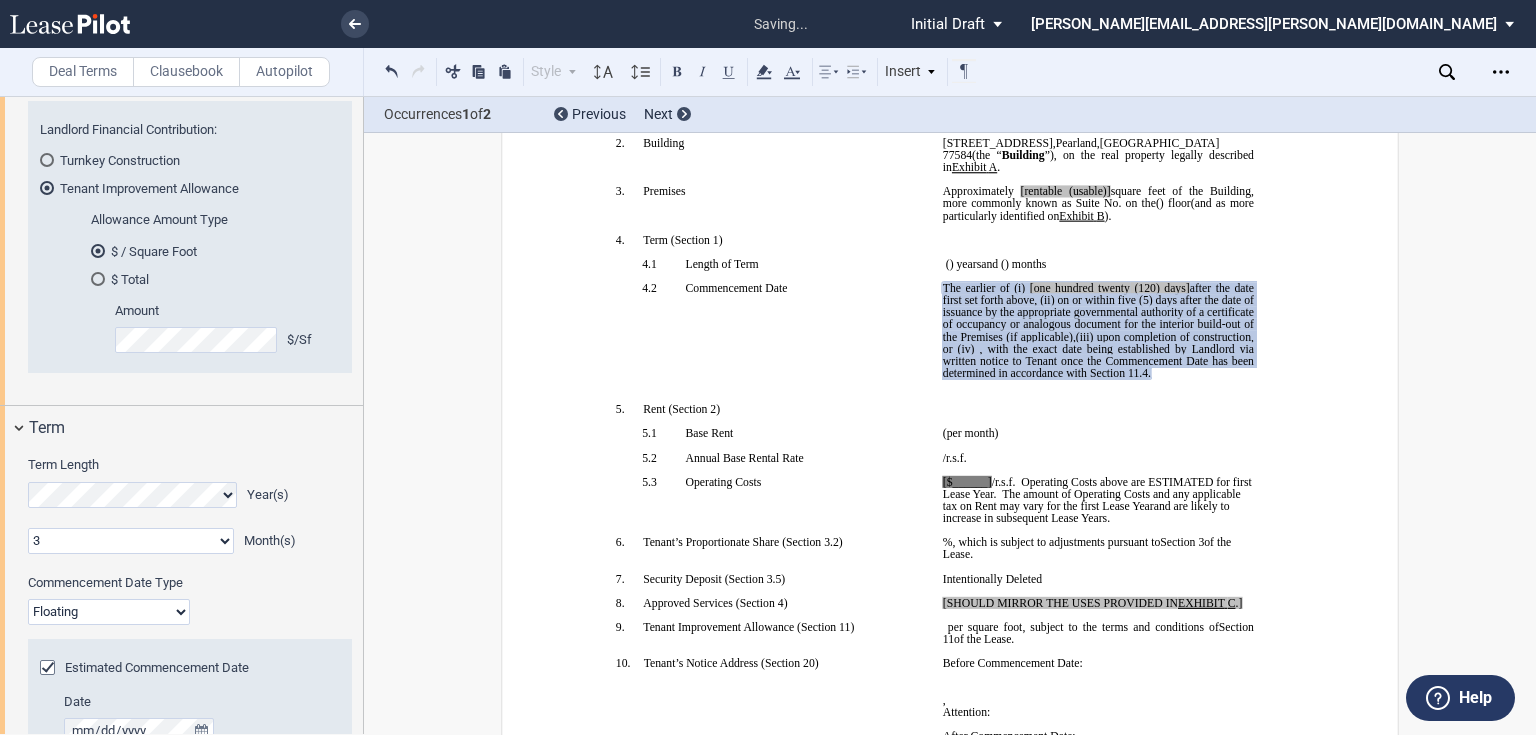 scroll, scrollTop: 304, scrollLeft: 0, axis: vertical 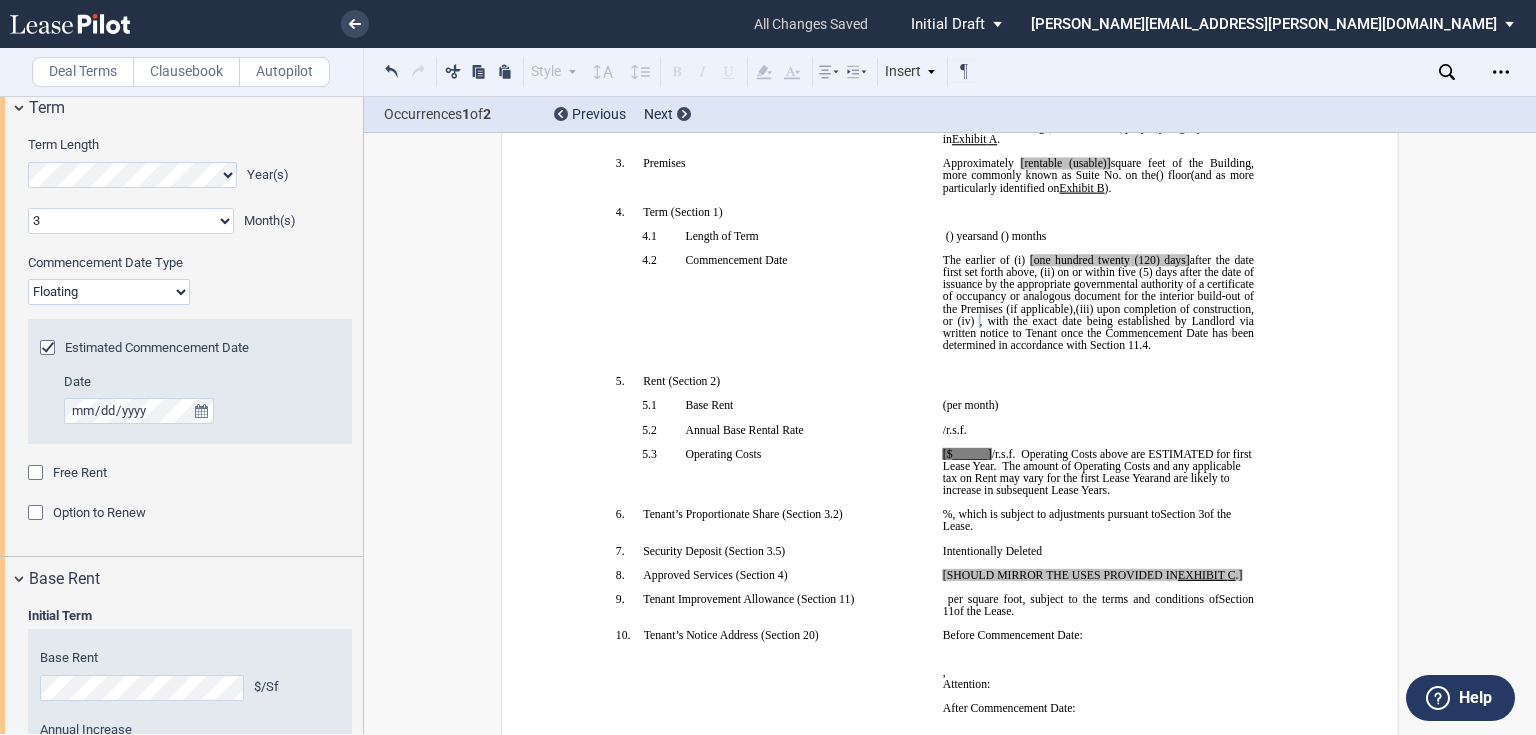 click 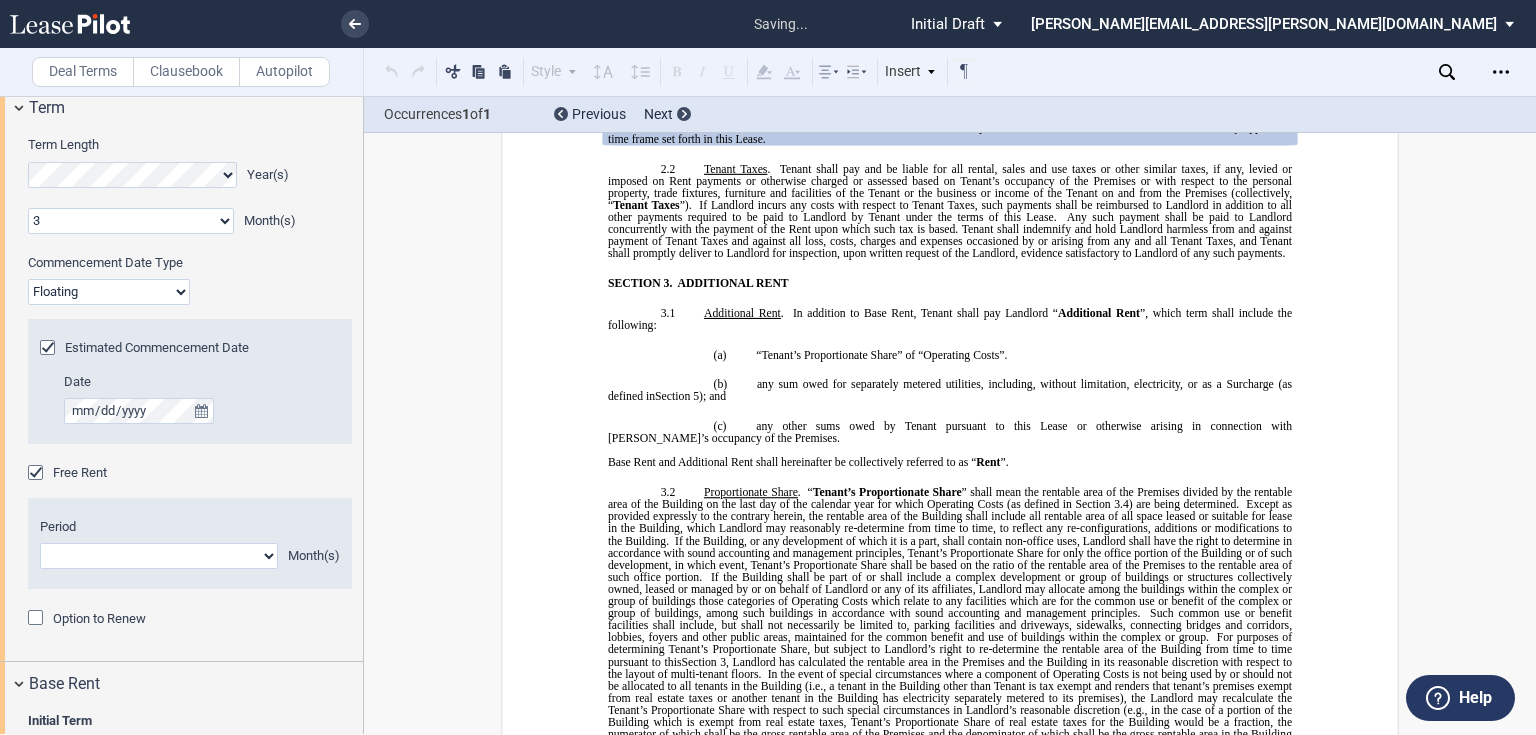 scroll, scrollTop: 2008, scrollLeft: 0, axis: vertical 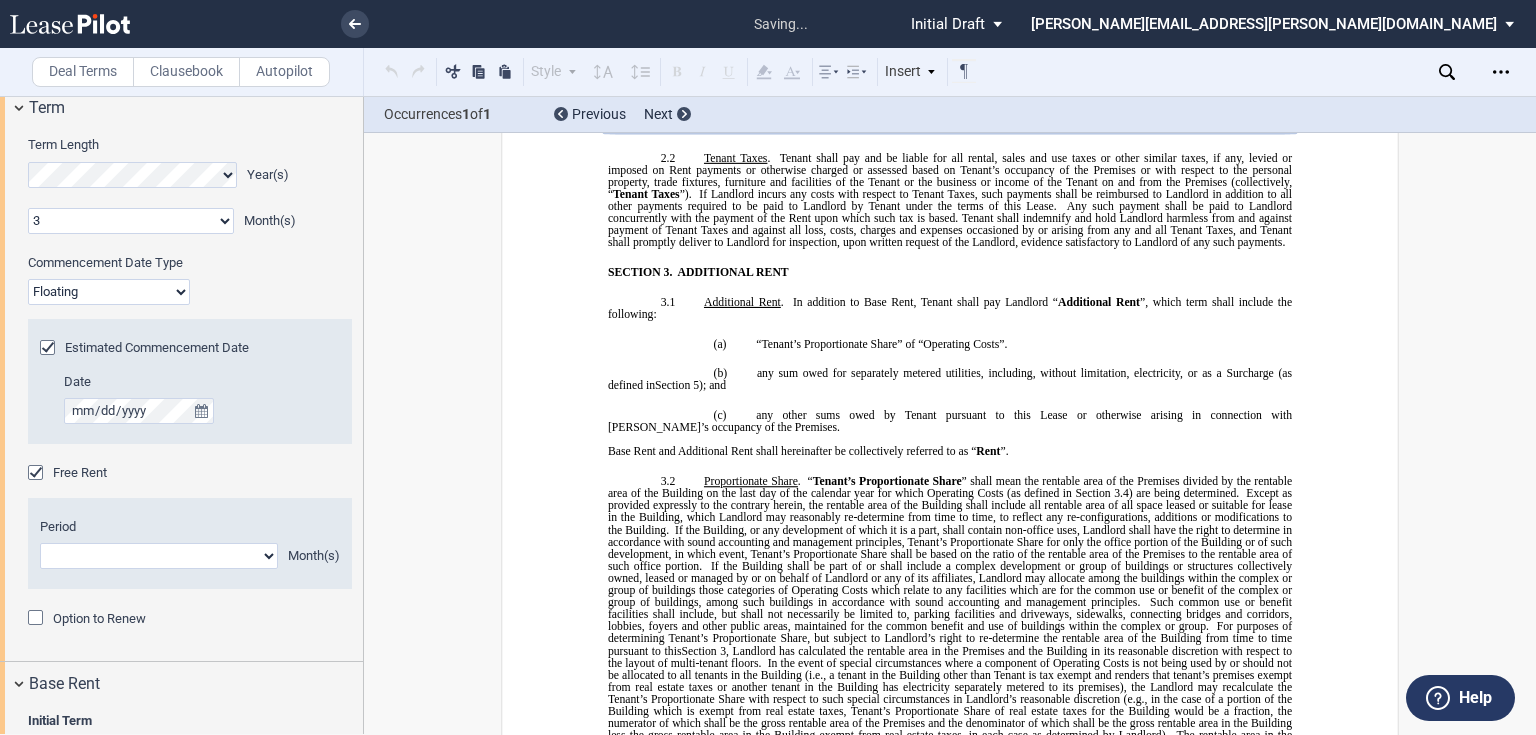click on "1 2 3 4 5 6 7 8 9 10 11" 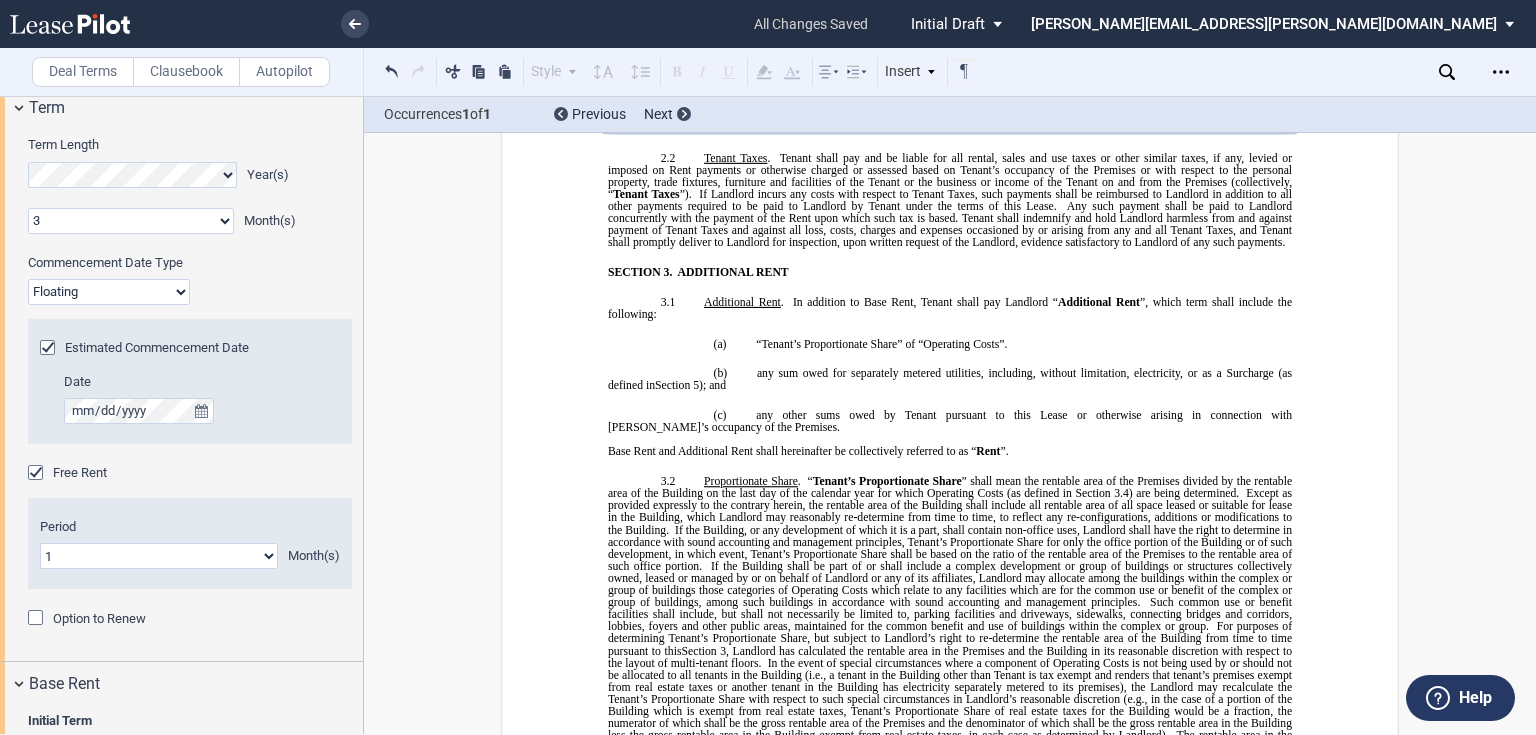 click on "1 2 3 4 5 6 7 8 9 10 11" 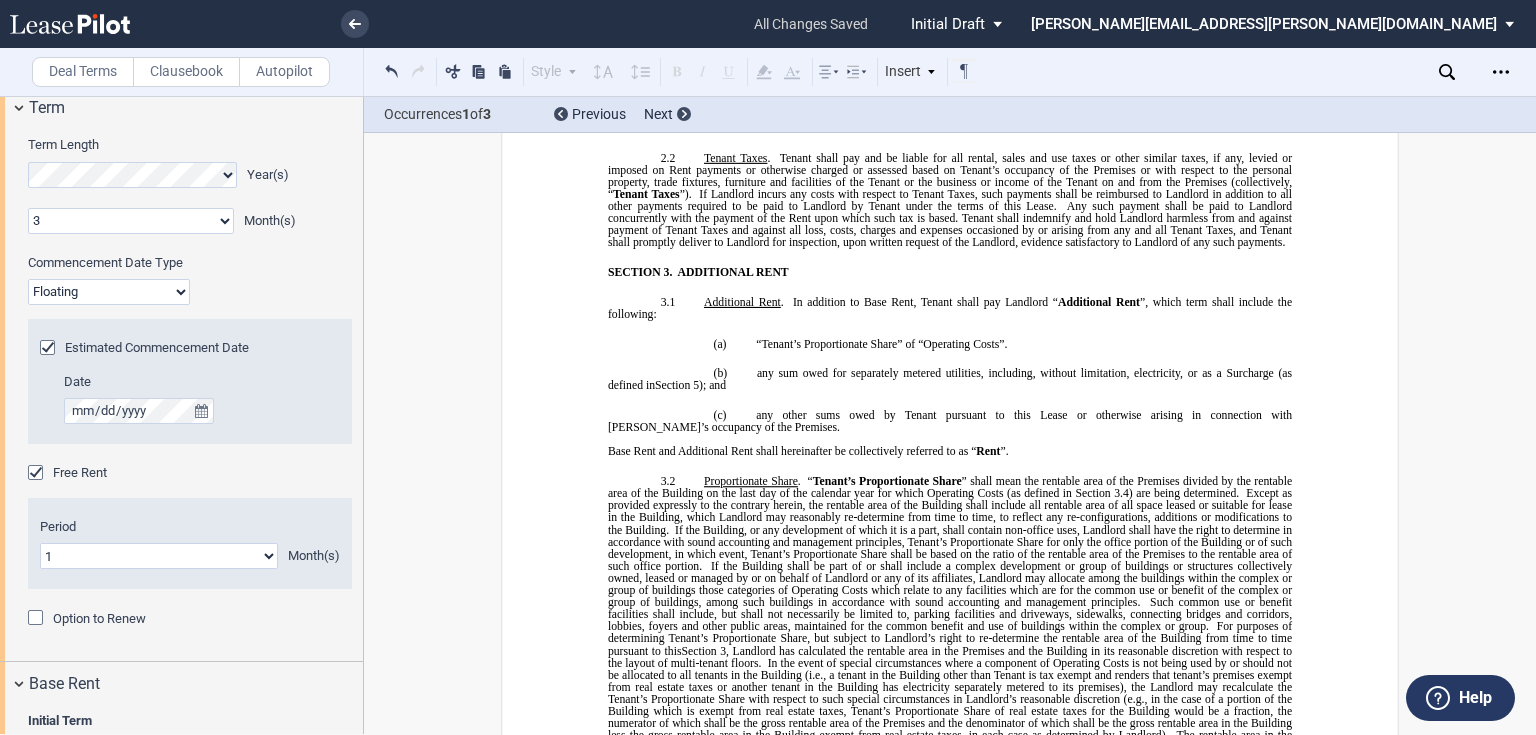 click on "1 2 3 4 5 6 7 8 9 10 11" 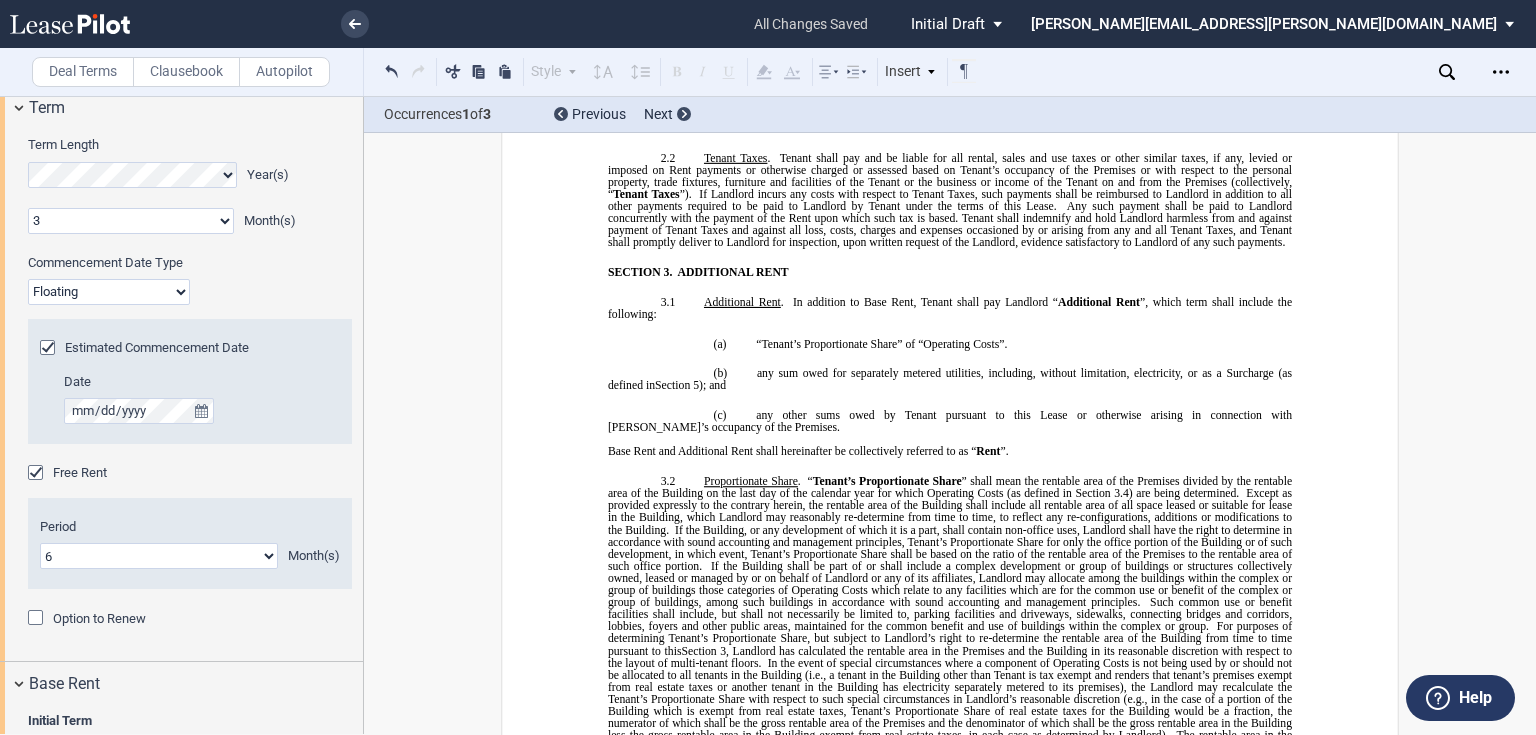 click on "1 2 3 4 5 6 7 8 9 10 11" 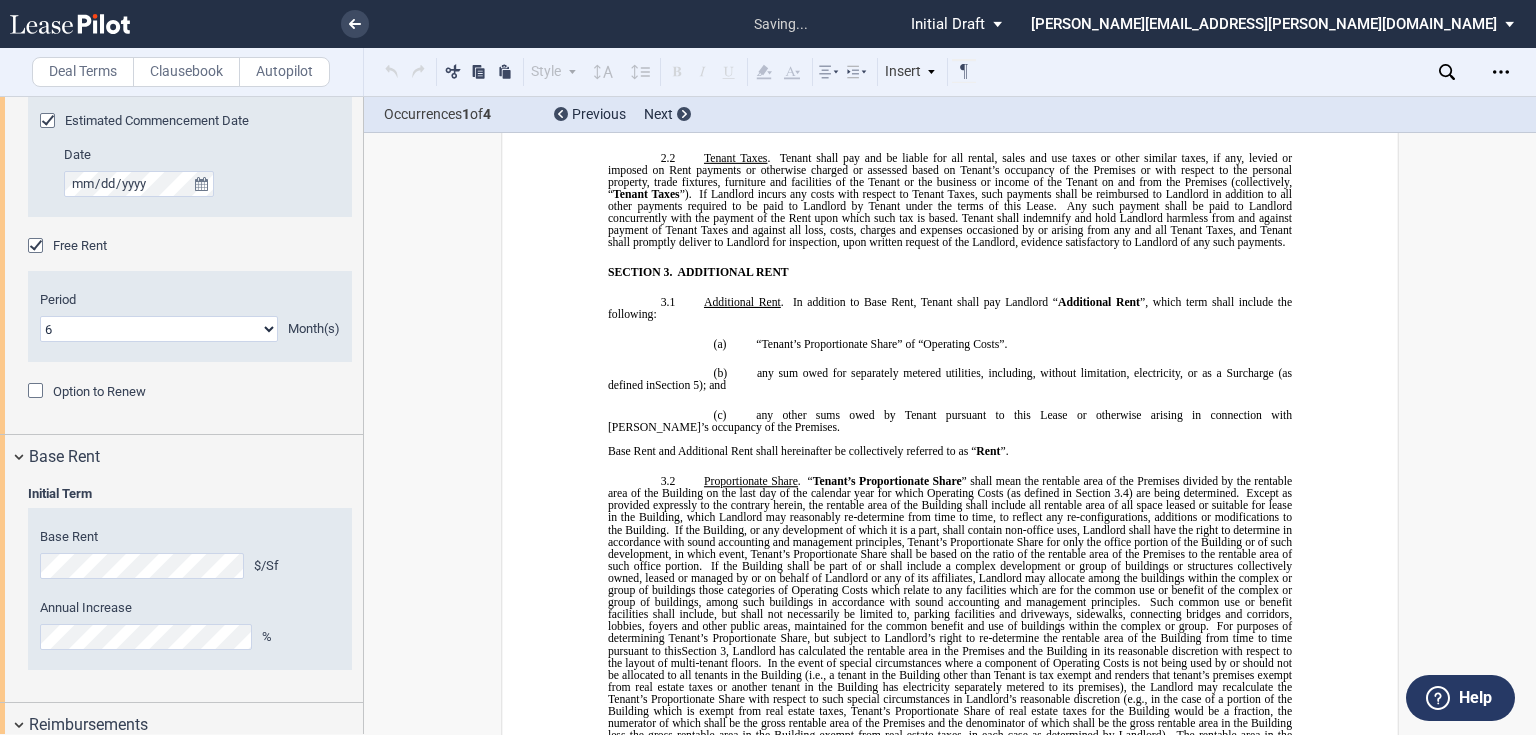 scroll, scrollTop: 2080, scrollLeft: 0, axis: vertical 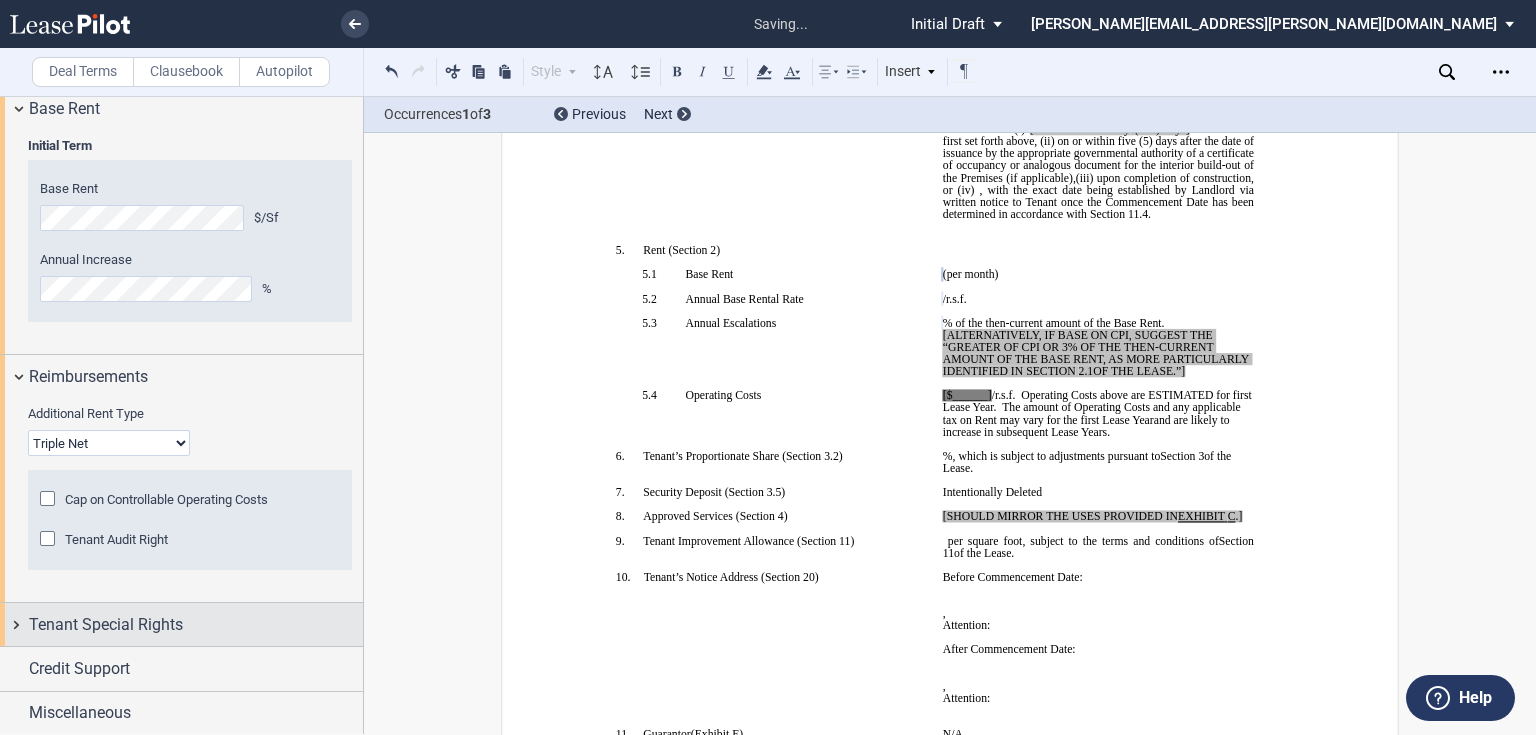click on "Tenant Special Rights" at bounding box center [106, 625] 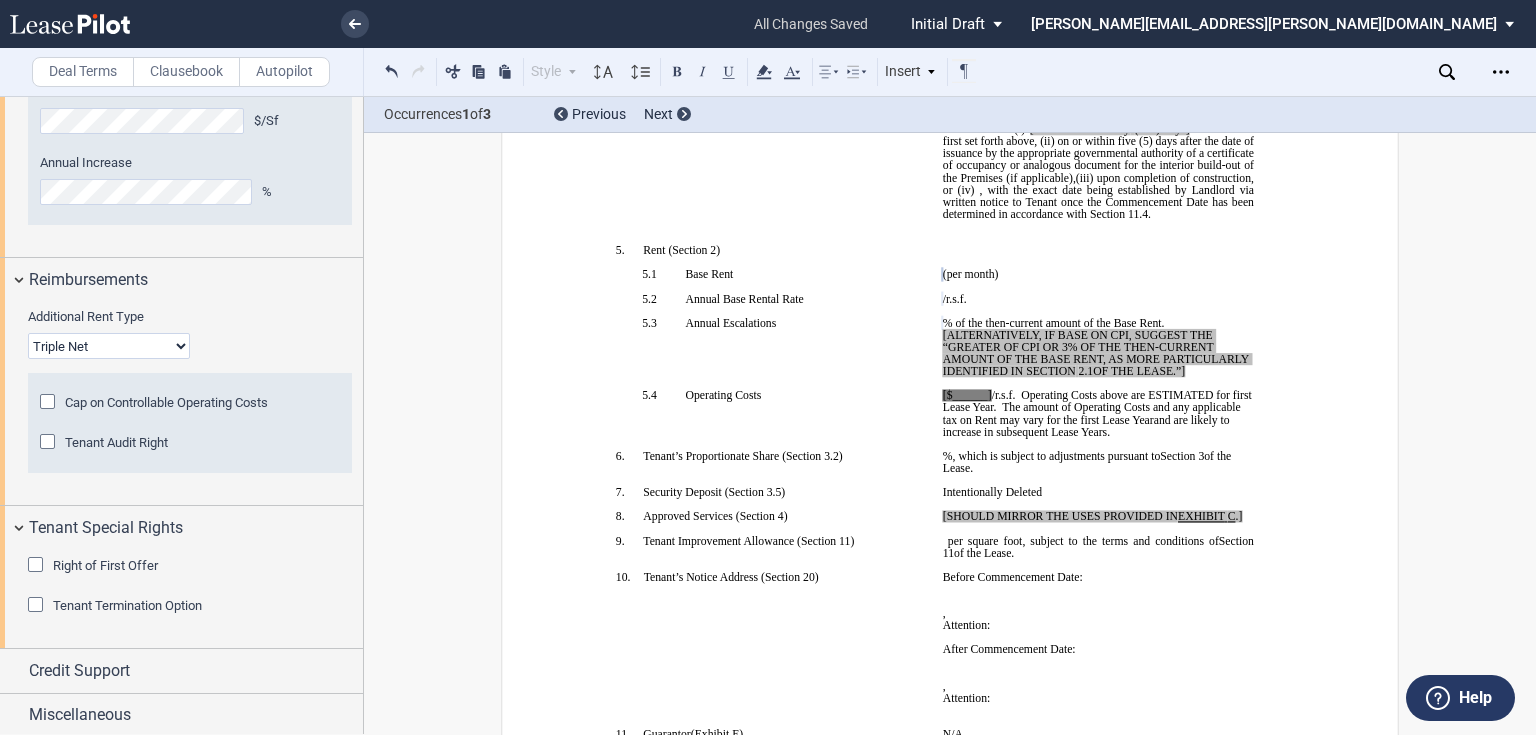 scroll, scrollTop: 2434, scrollLeft: 0, axis: vertical 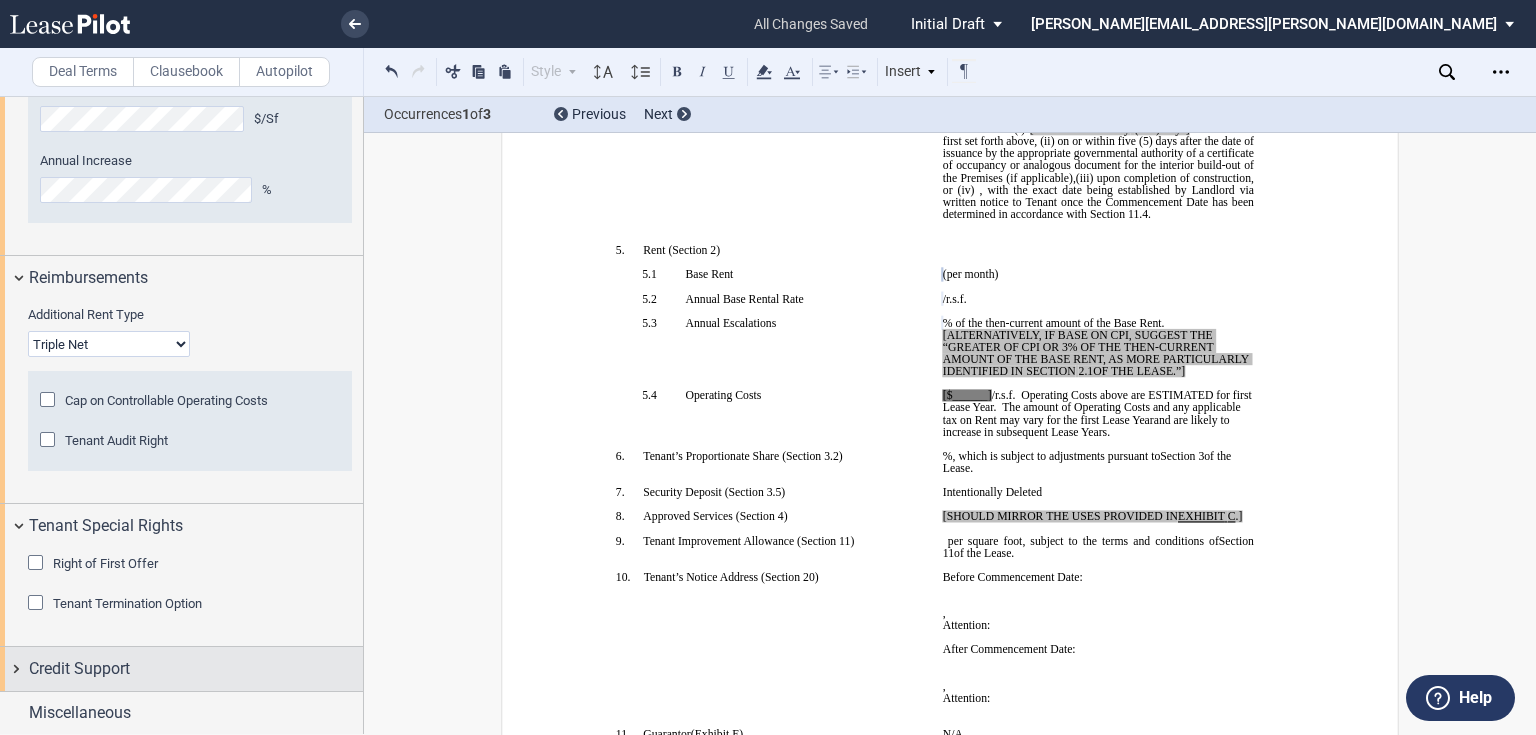 click on "Credit Support" at bounding box center [79, 669] 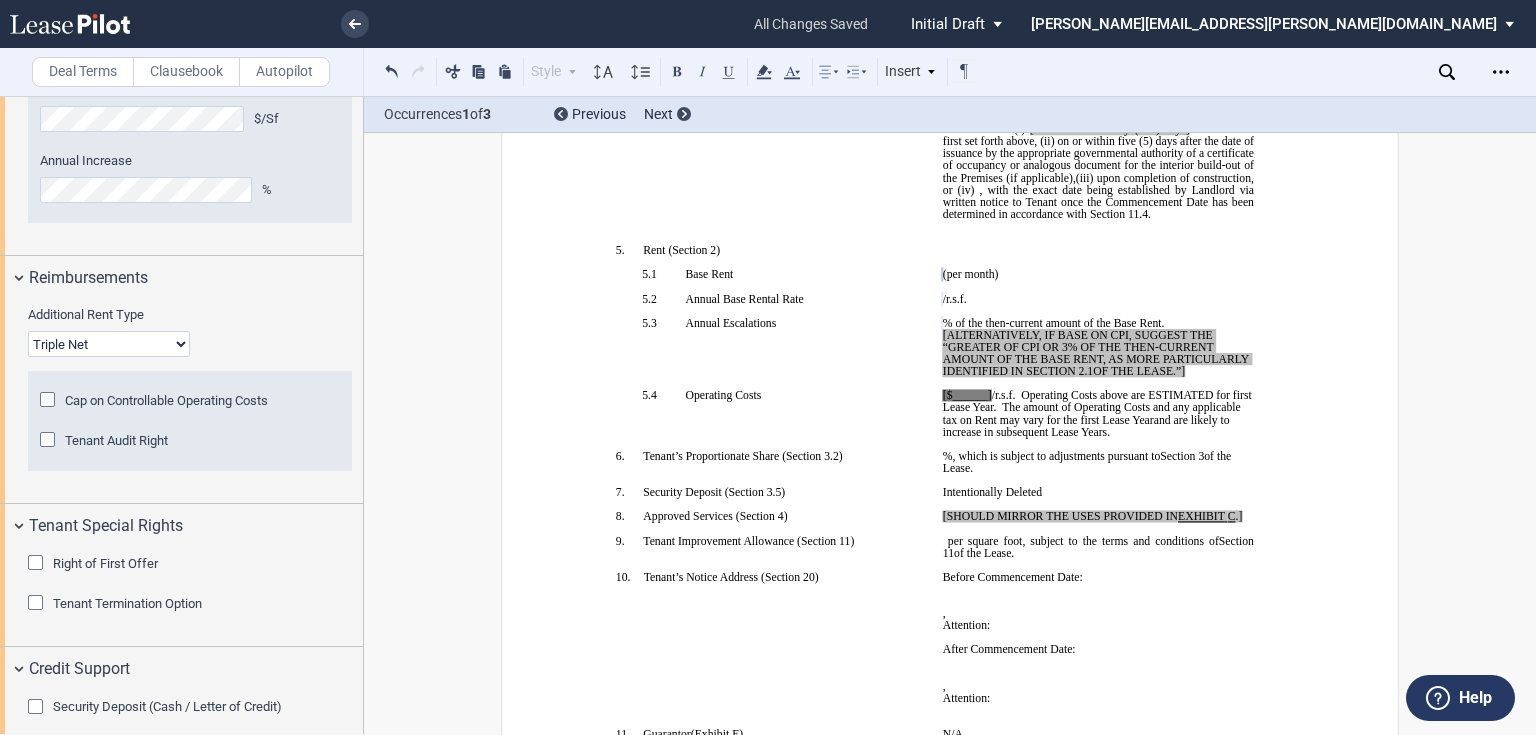 scroll, scrollTop: 2533, scrollLeft: 0, axis: vertical 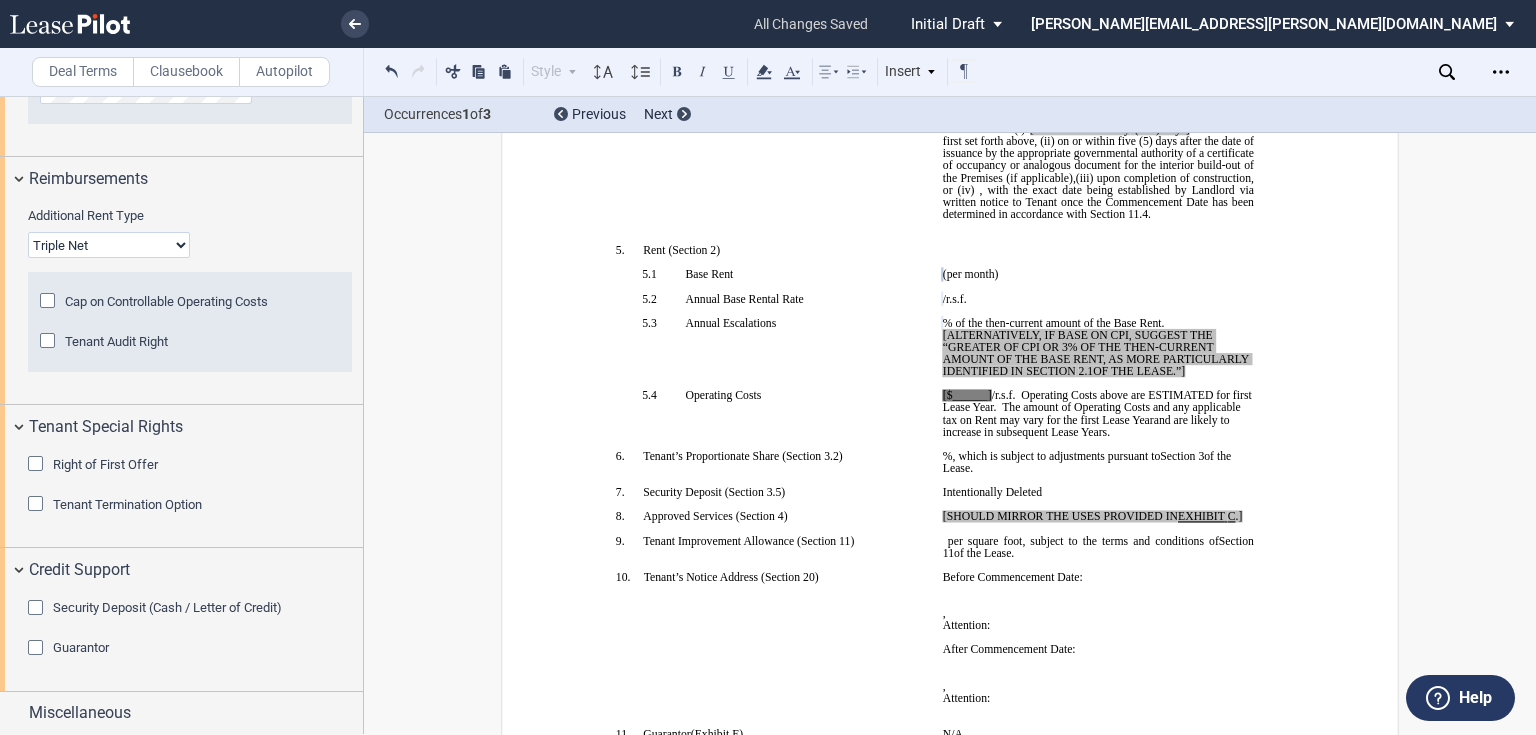 click 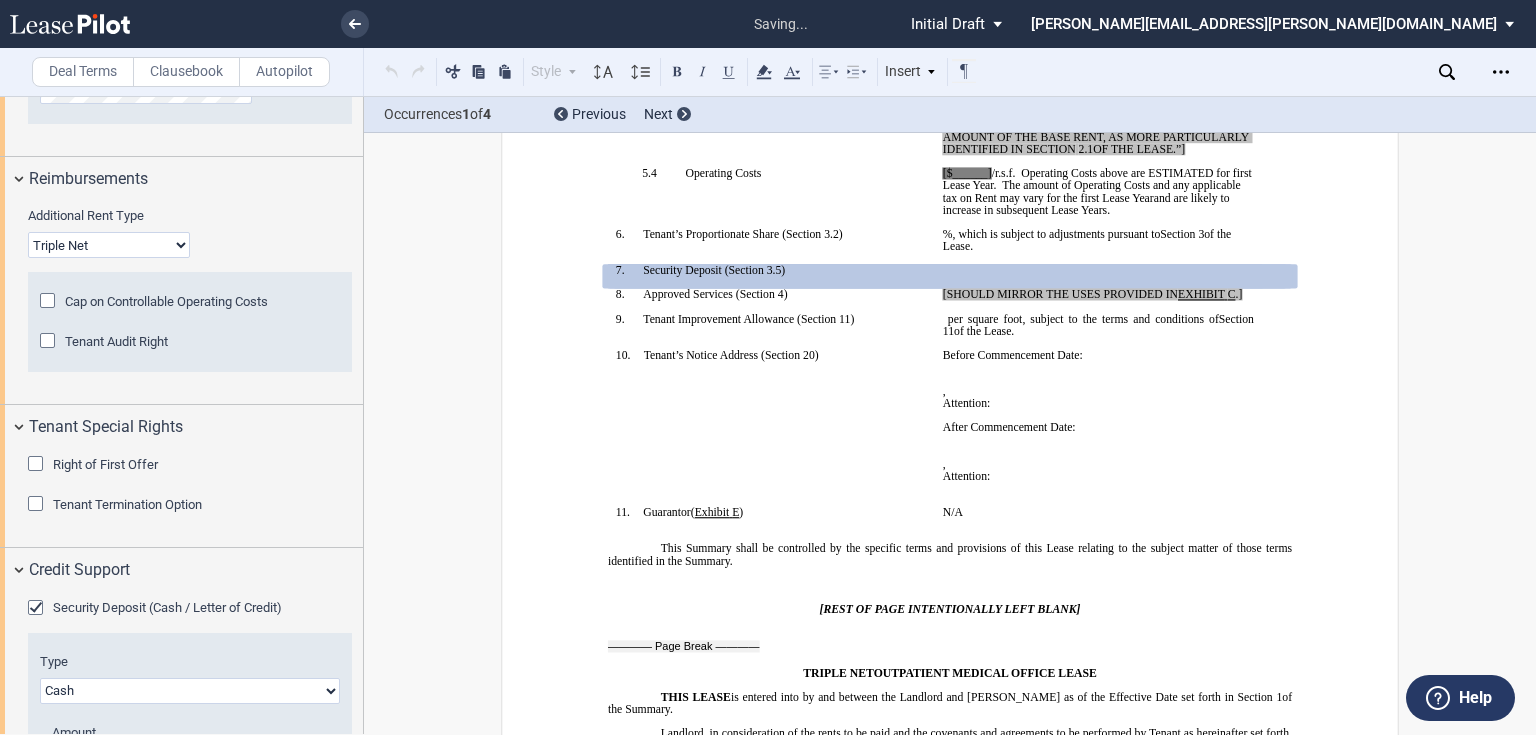 scroll, scrollTop: 695, scrollLeft: 0, axis: vertical 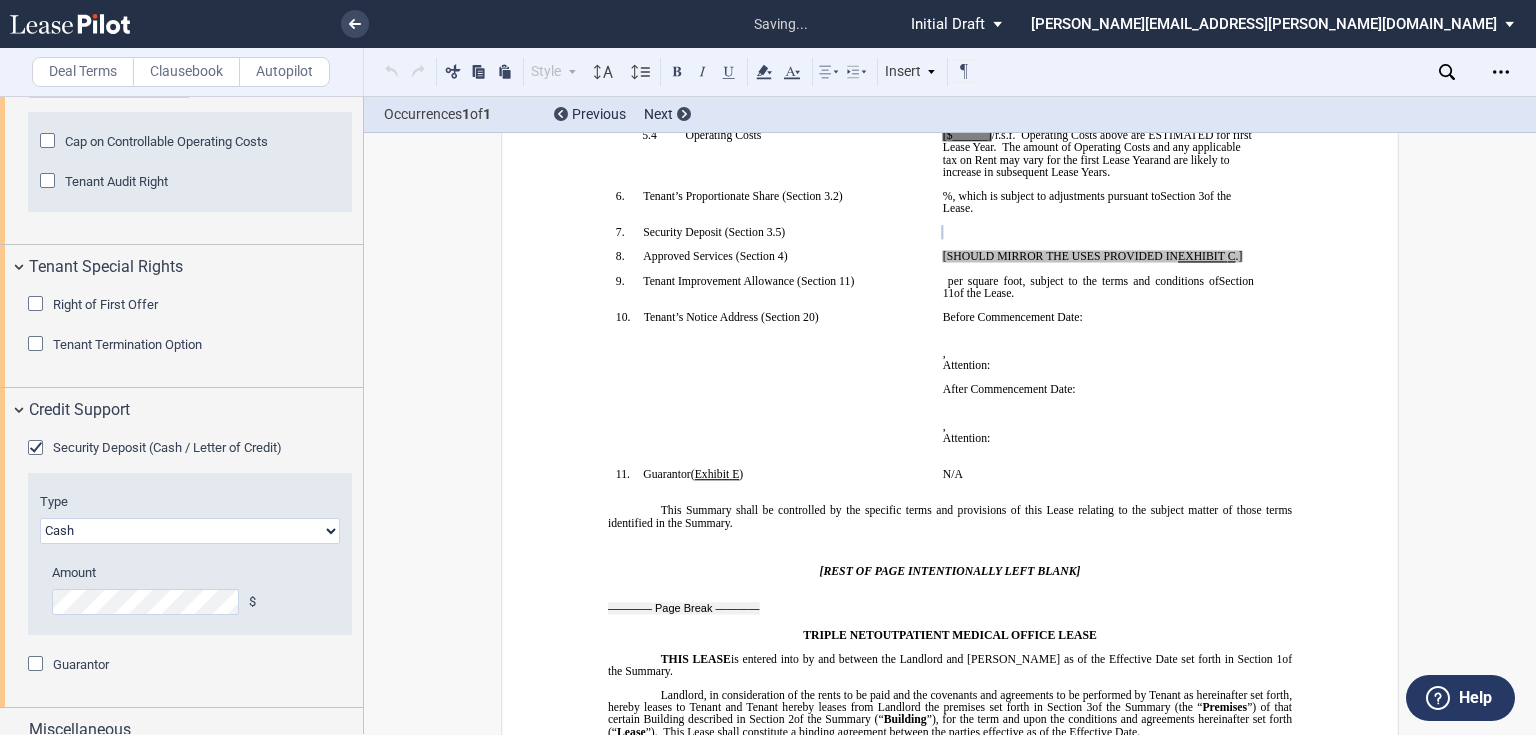 click at bounding box center [38, 666] 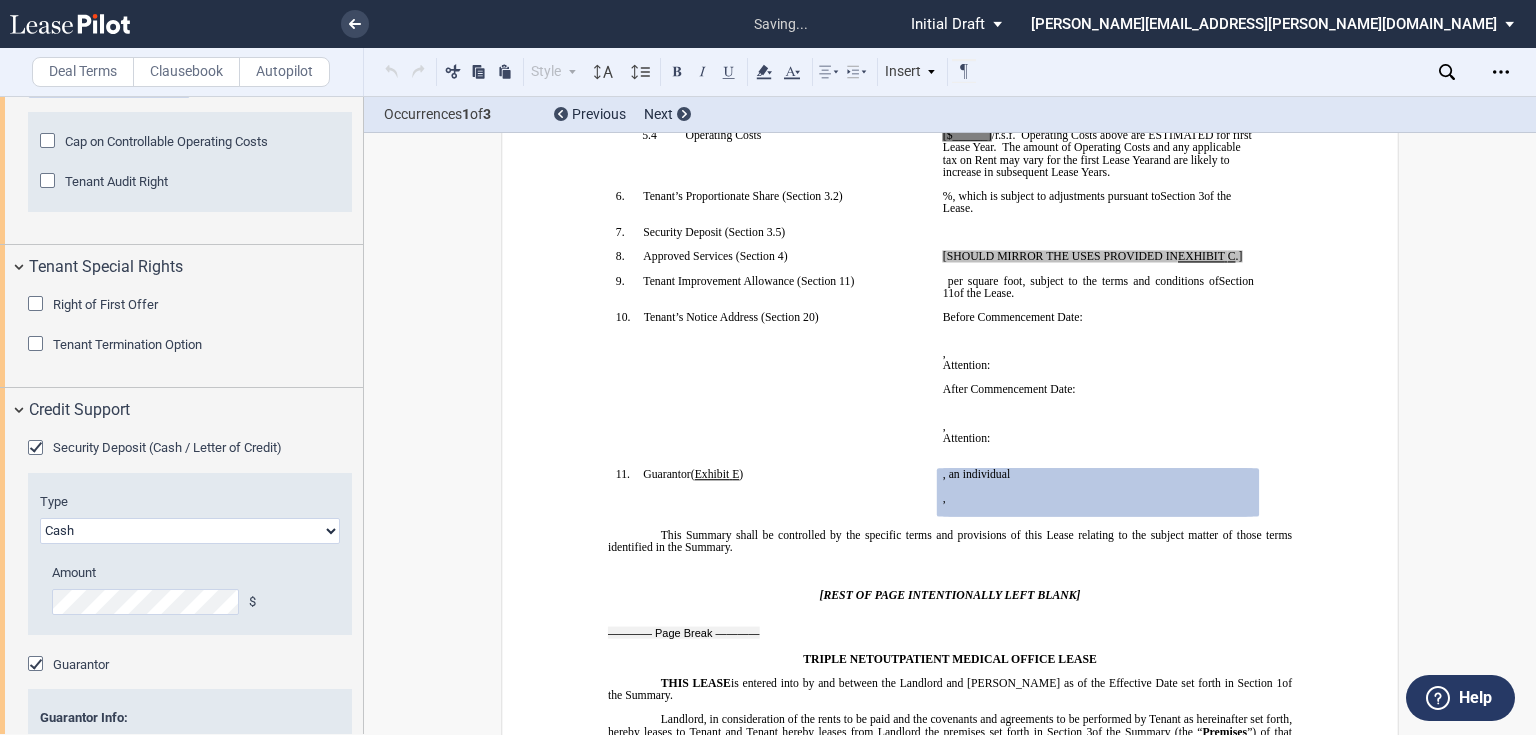 scroll, scrollTop: 2845, scrollLeft: 0, axis: vertical 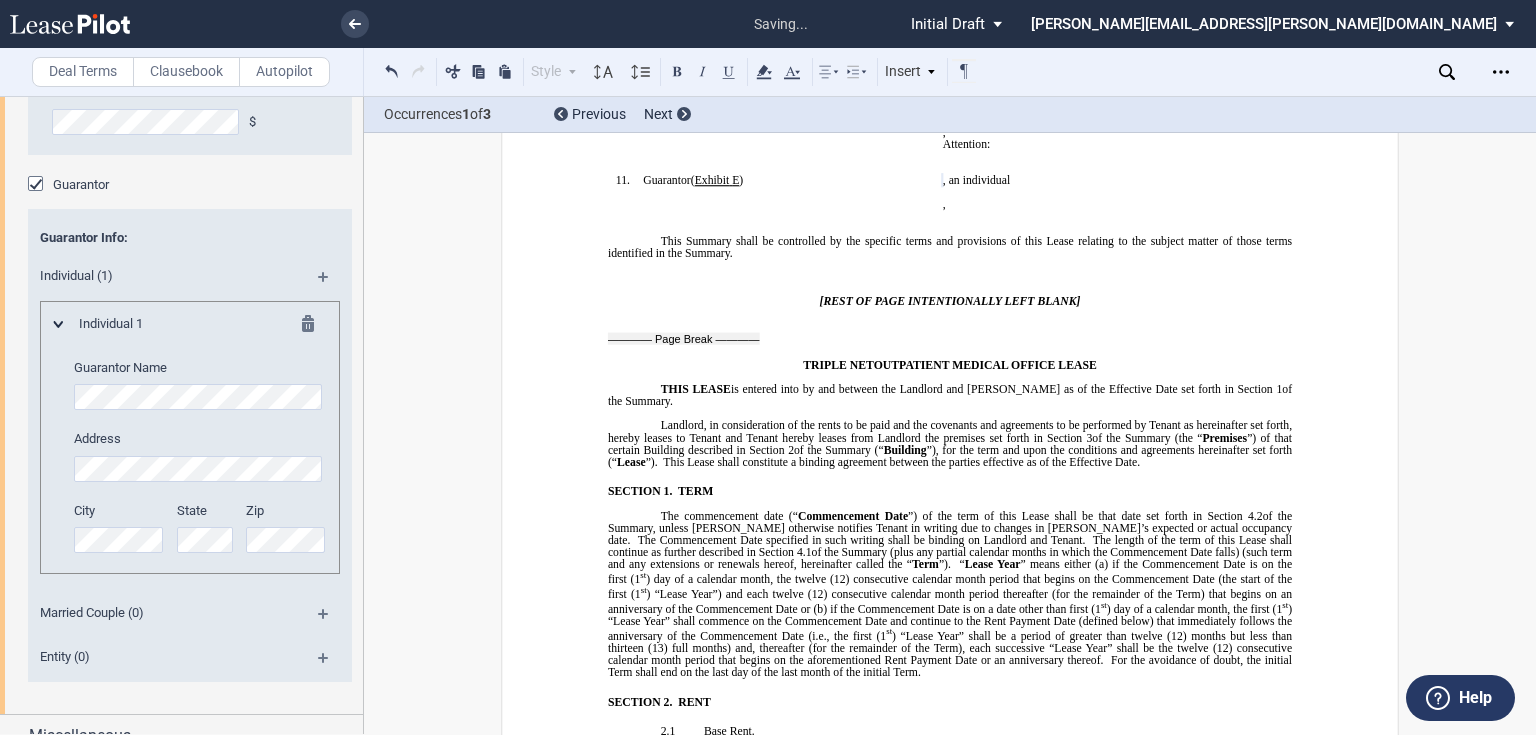 click at bounding box center [331, 621] 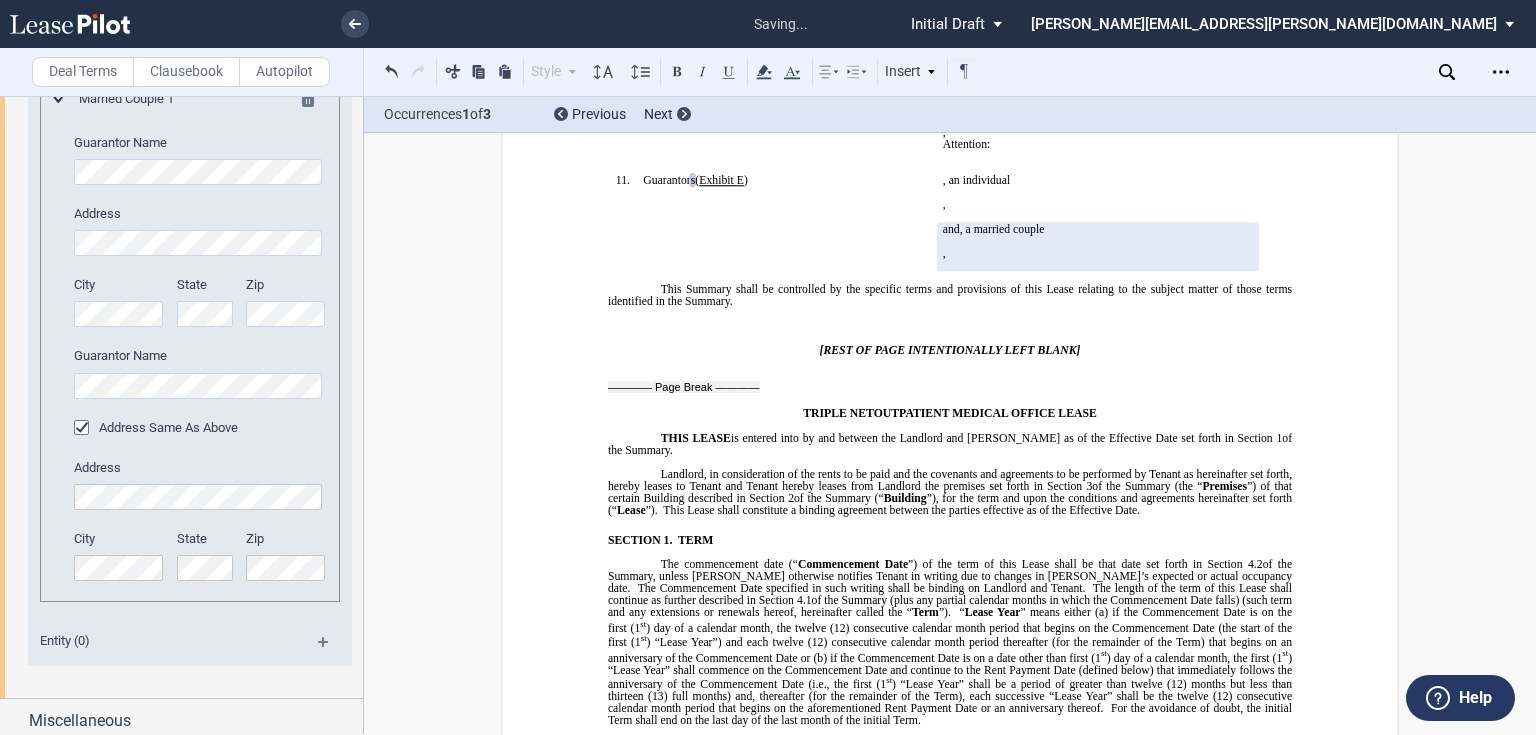 scroll, scrollTop: 3741, scrollLeft: 0, axis: vertical 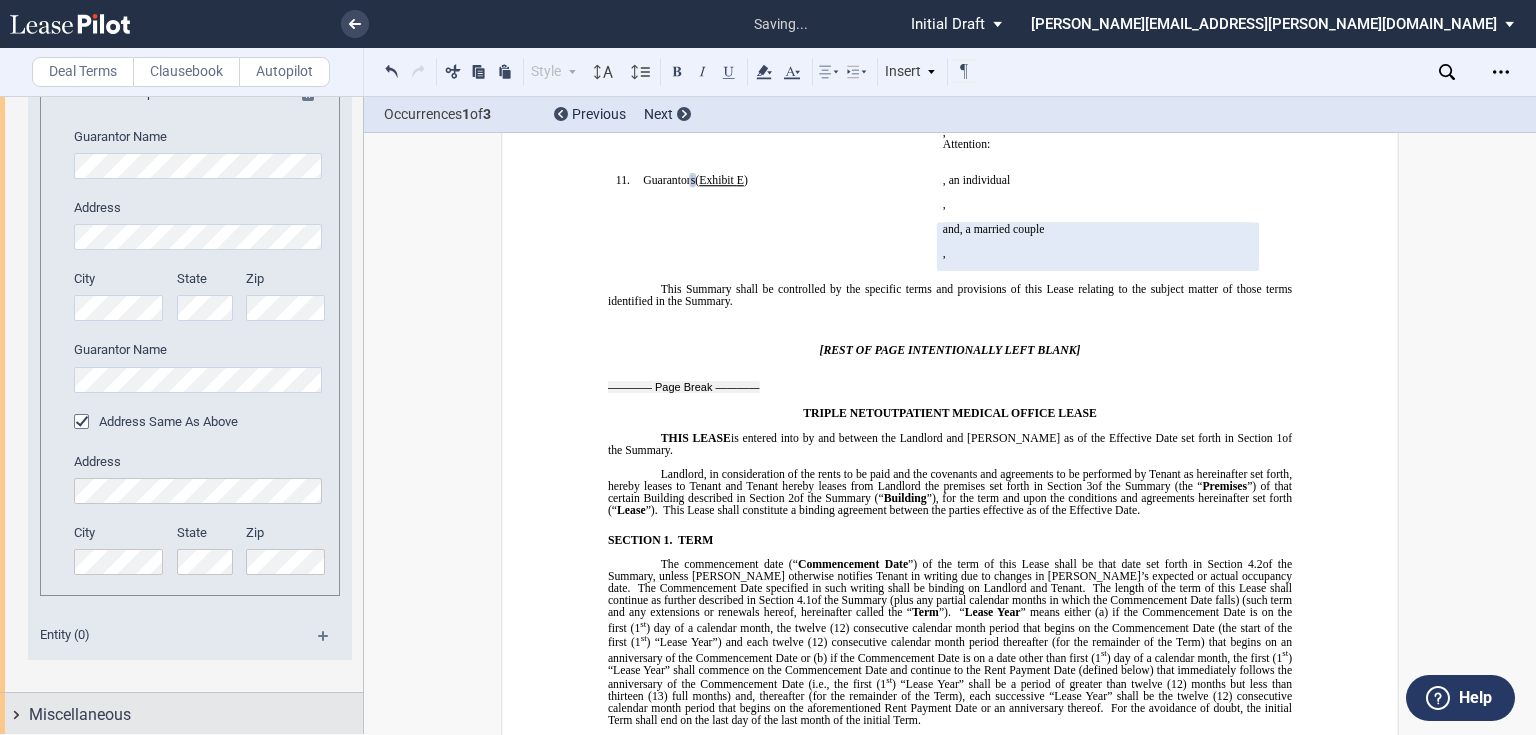 click on "Miscellaneous" at bounding box center (80, 715) 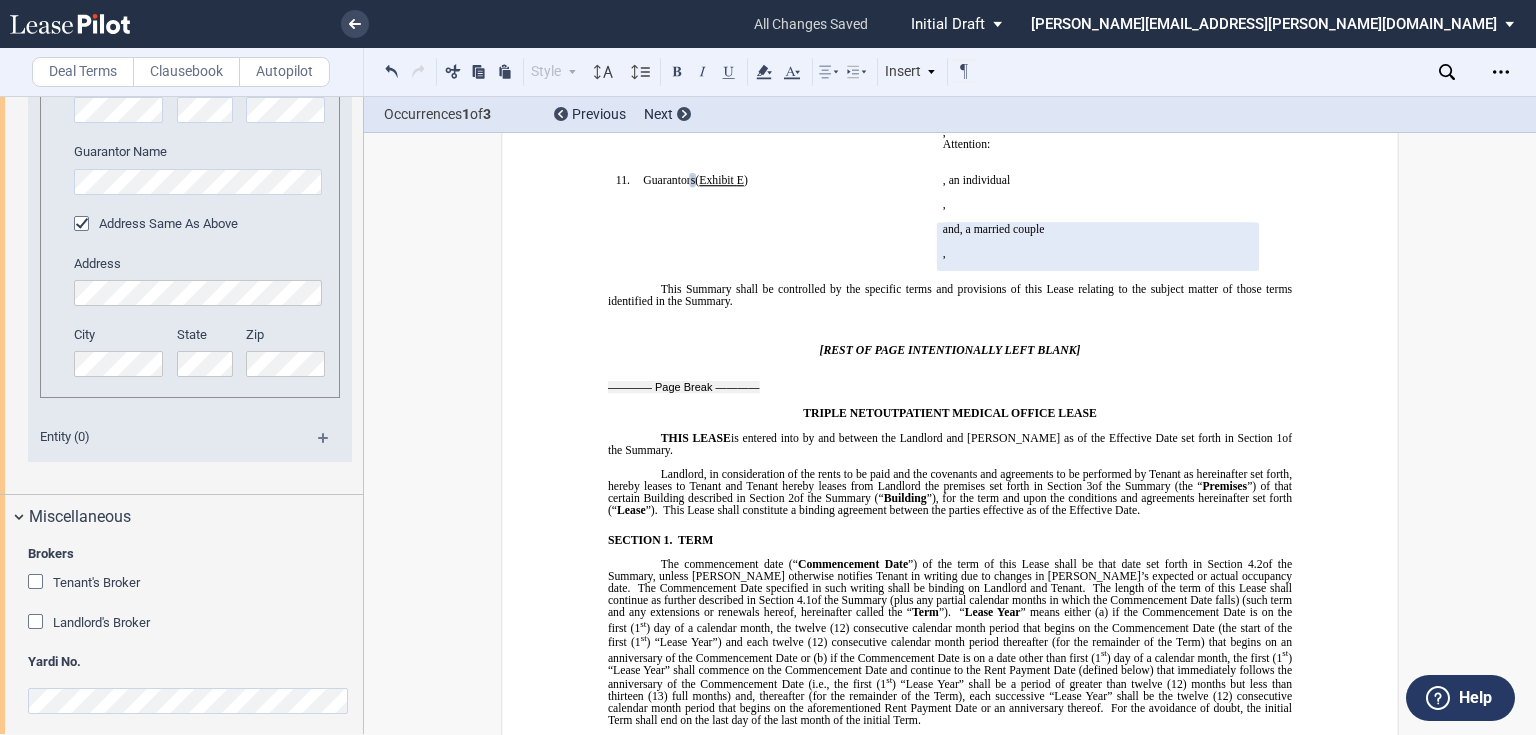 scroll, scrollTop: 3950, scrollLeft: 0, axis: vertical 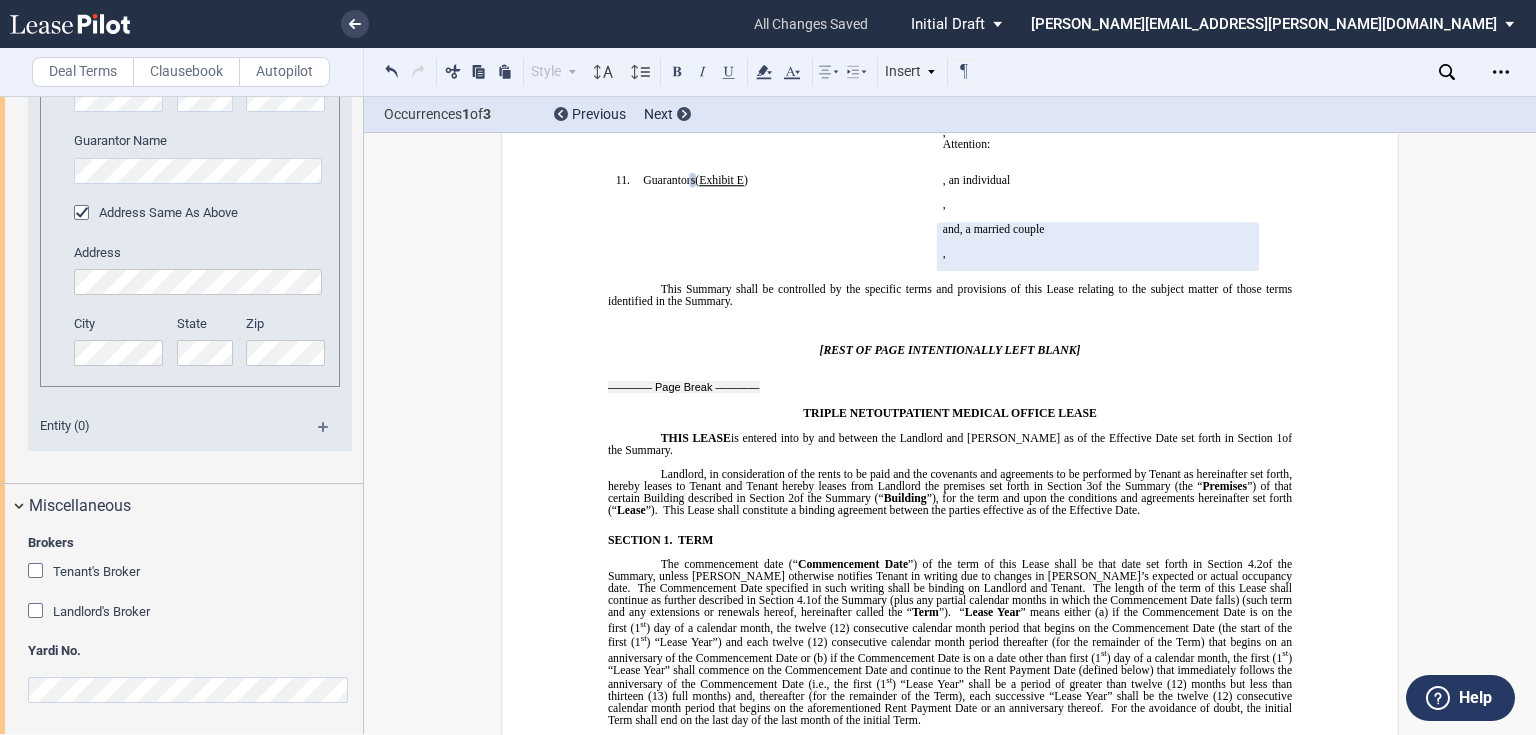 click at bounding box center (38, 613) 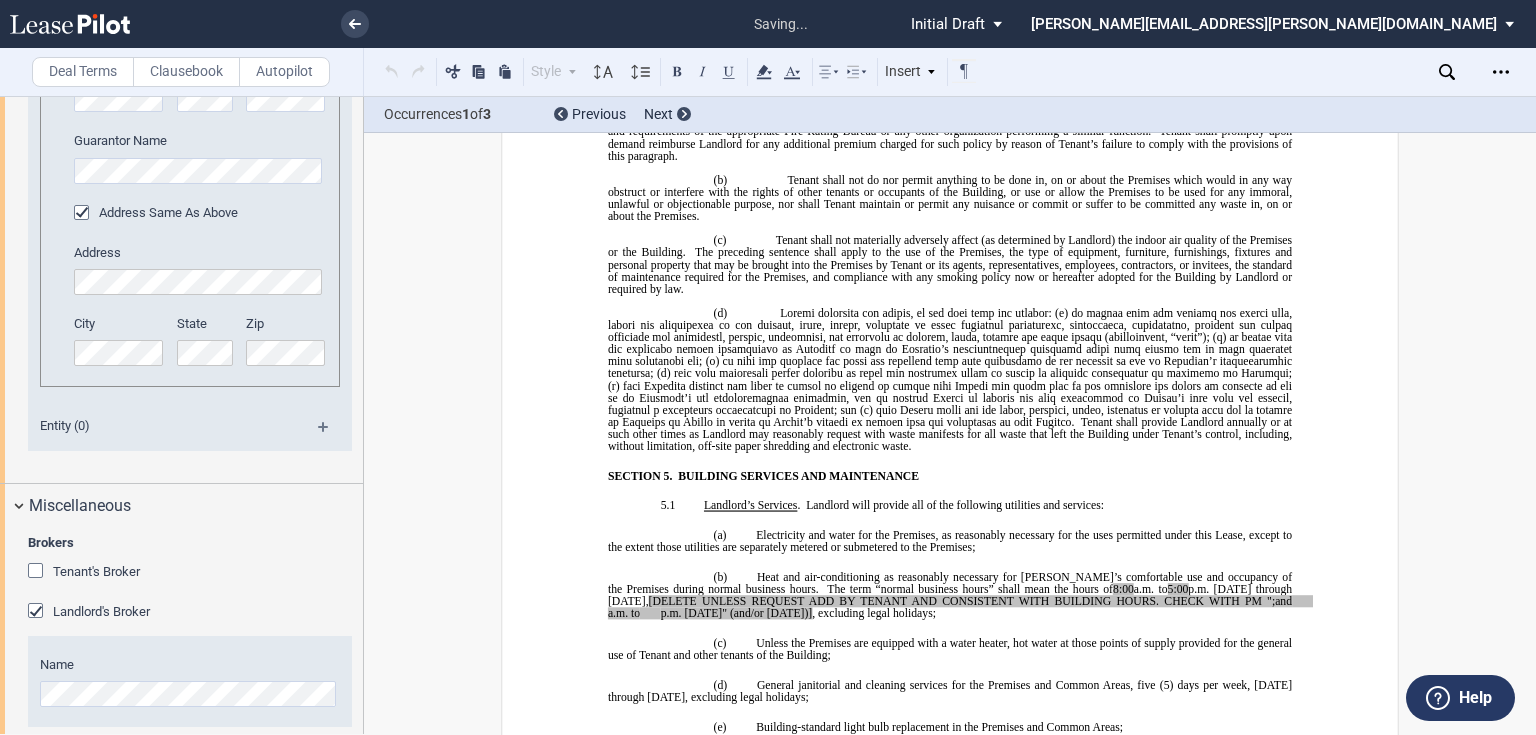 scroll, scrollTop: 16270, scrollLeft: 0, axis: vertical 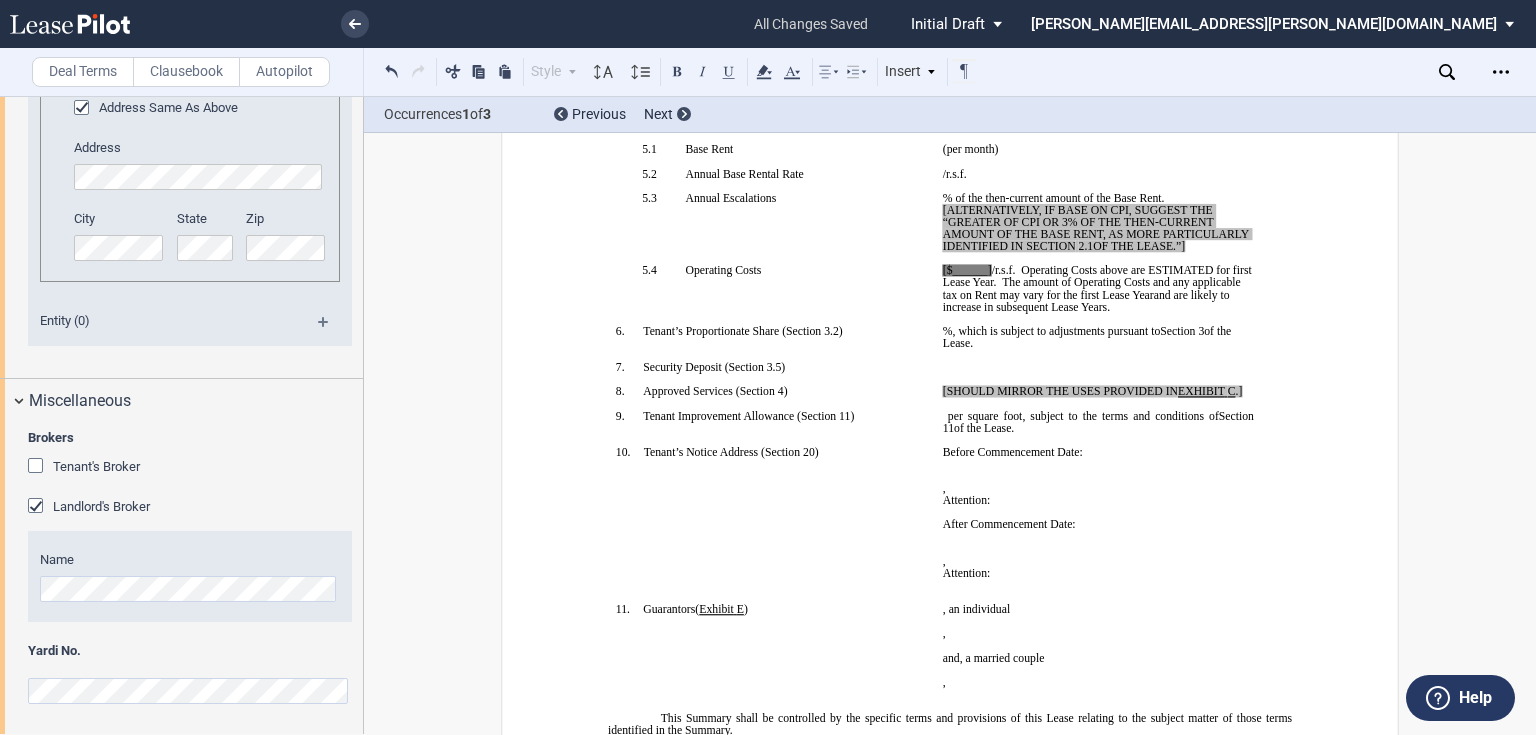click on "Operating Costs above are ESTIMATED for first Lease Year." 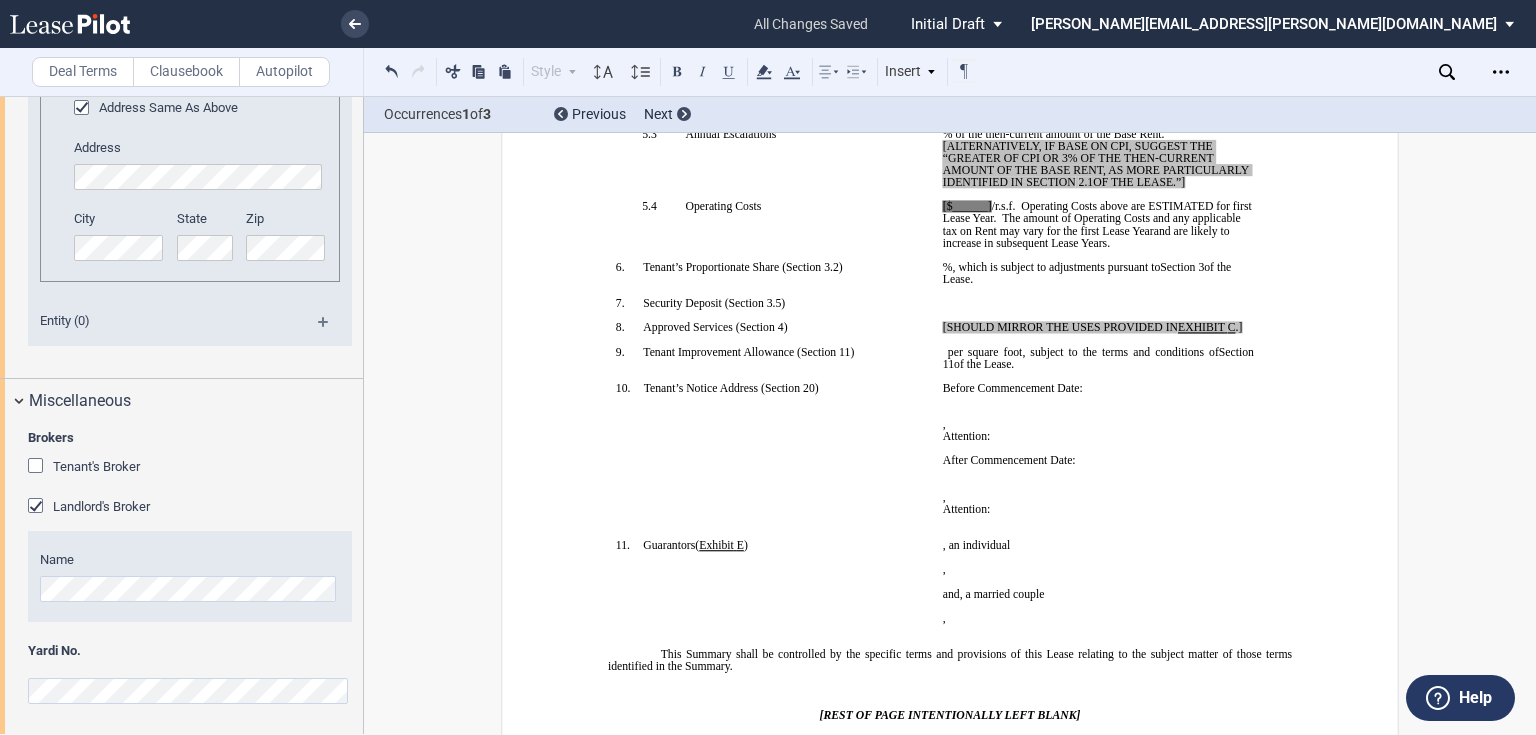 scroll, scrollTop: 640, scrollLeft: 0, axis: vertical 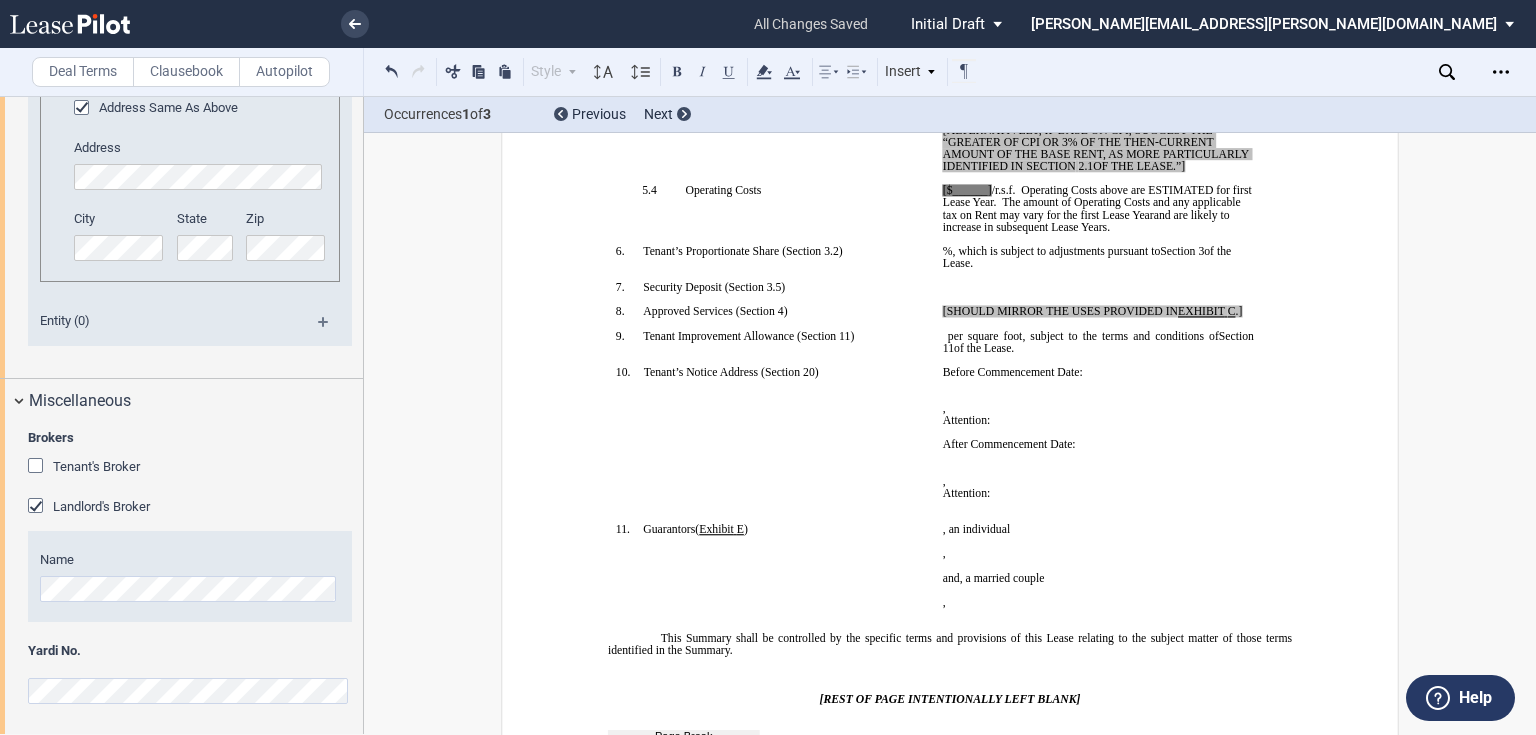 click on "[$______]" 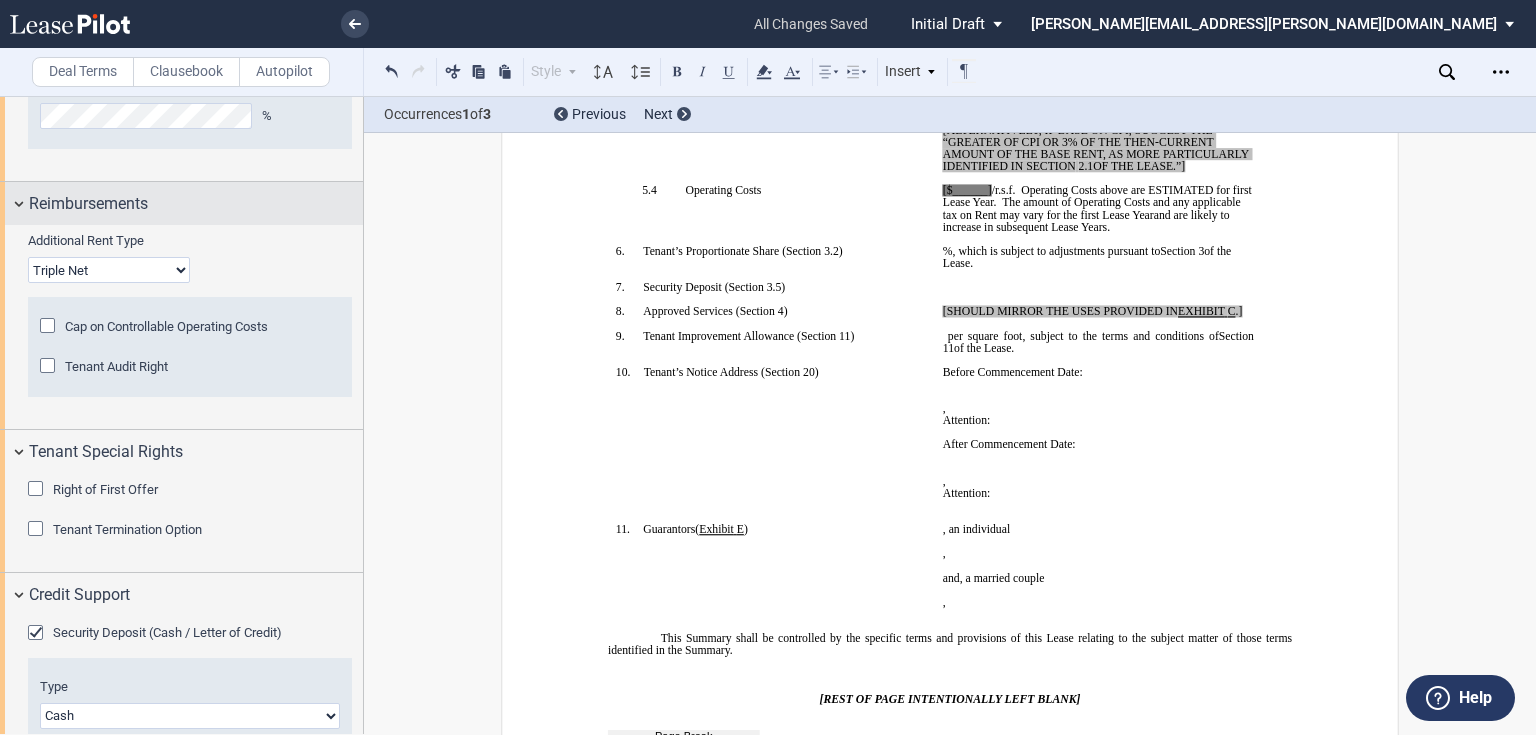 scroll, scrollTop: 2668, scrollLeft: 0, axis: vertical 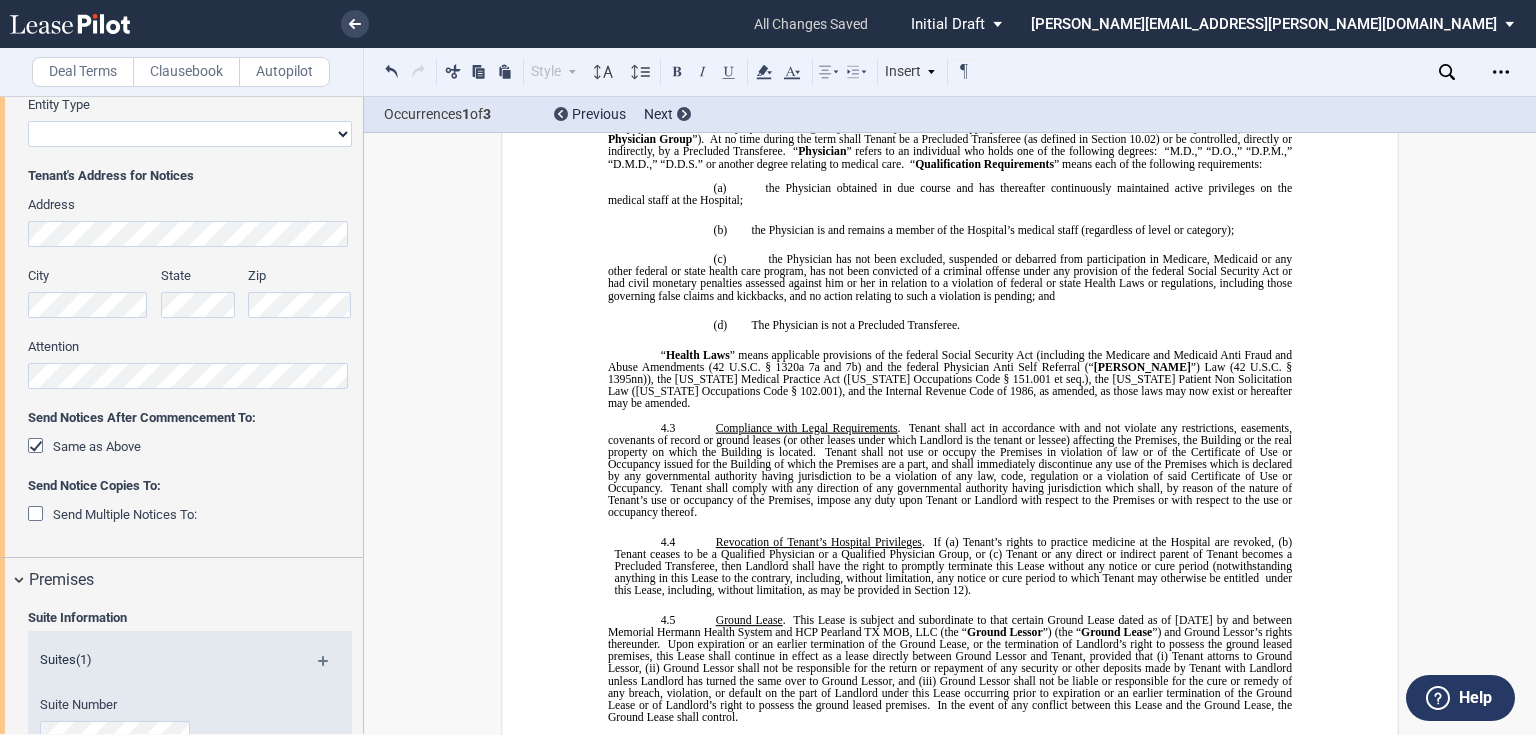 drag, startPoint x: 1146, startPoint y: 412, endPoint x: 689, endPoint y: 196, distance: 505.47504 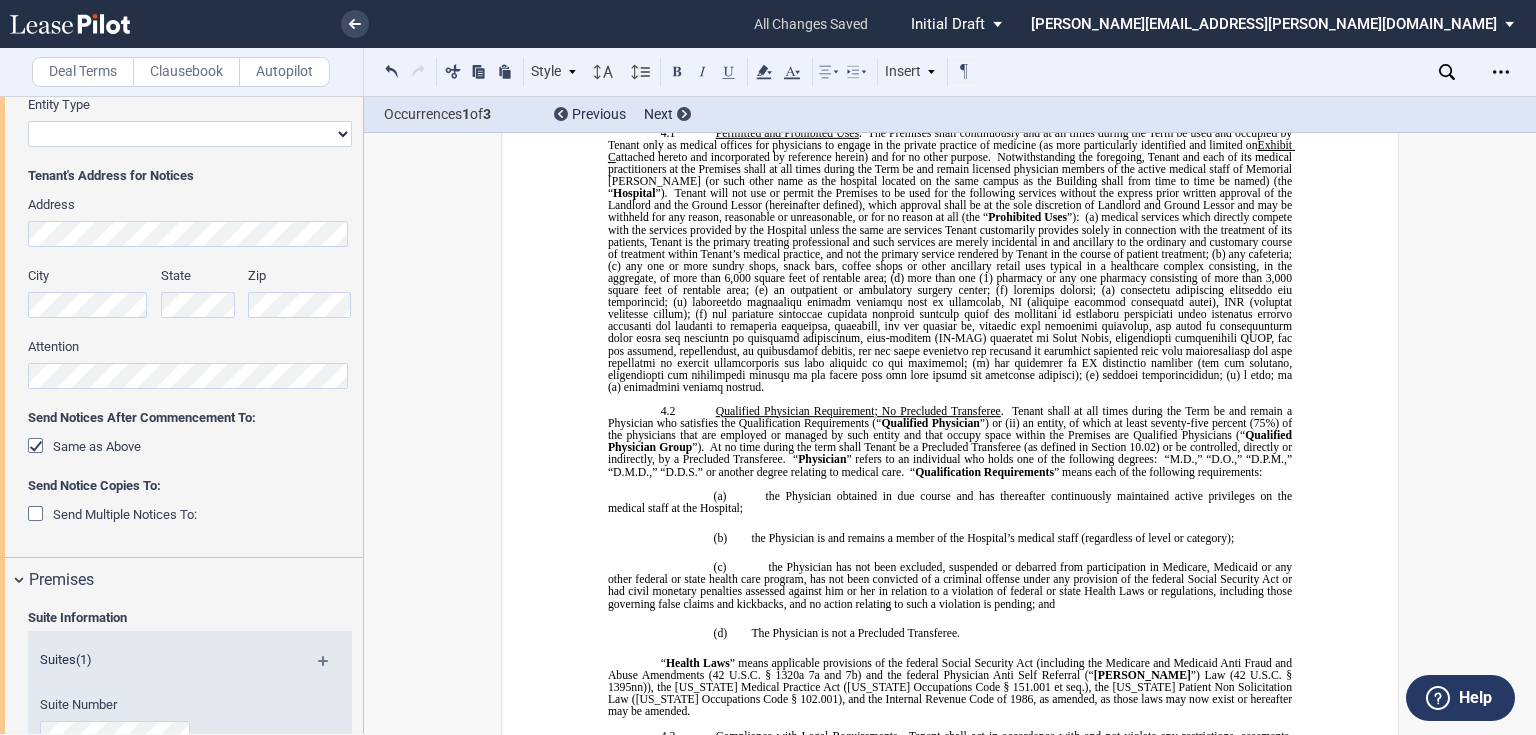 scroll, scrollTop: 5200, scrollLeft: 0, axis: vertical 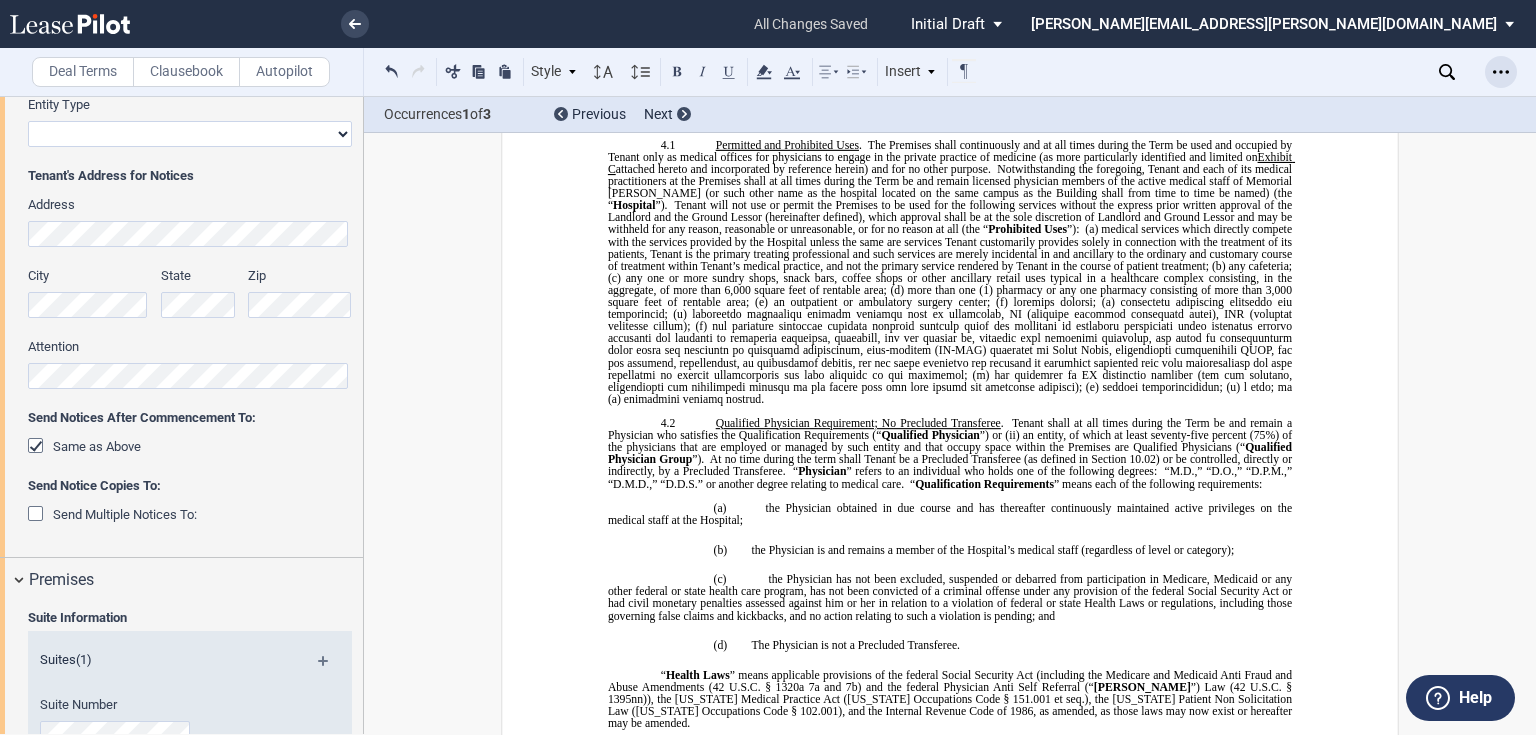 click 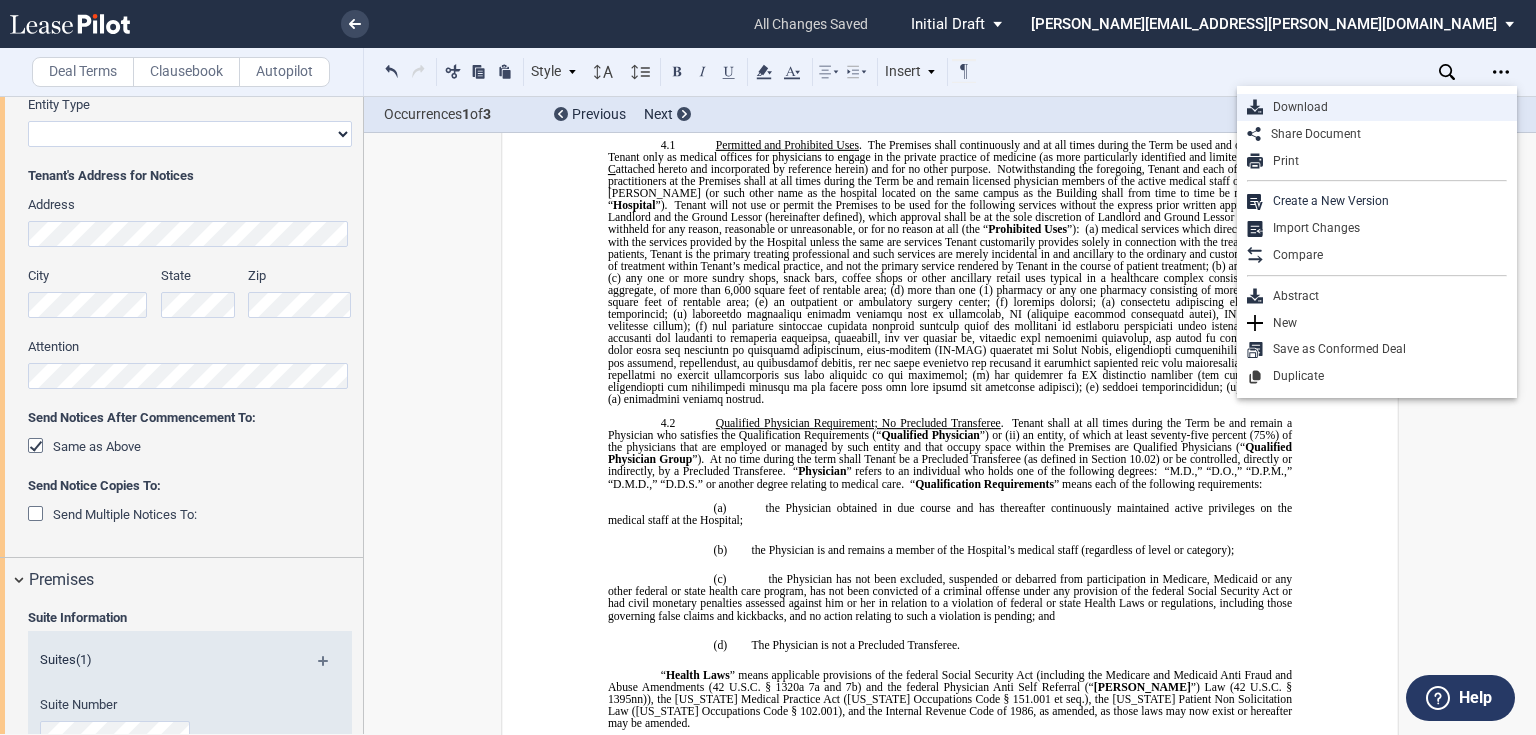 click on "Download" at bounding box center [1385, 107] 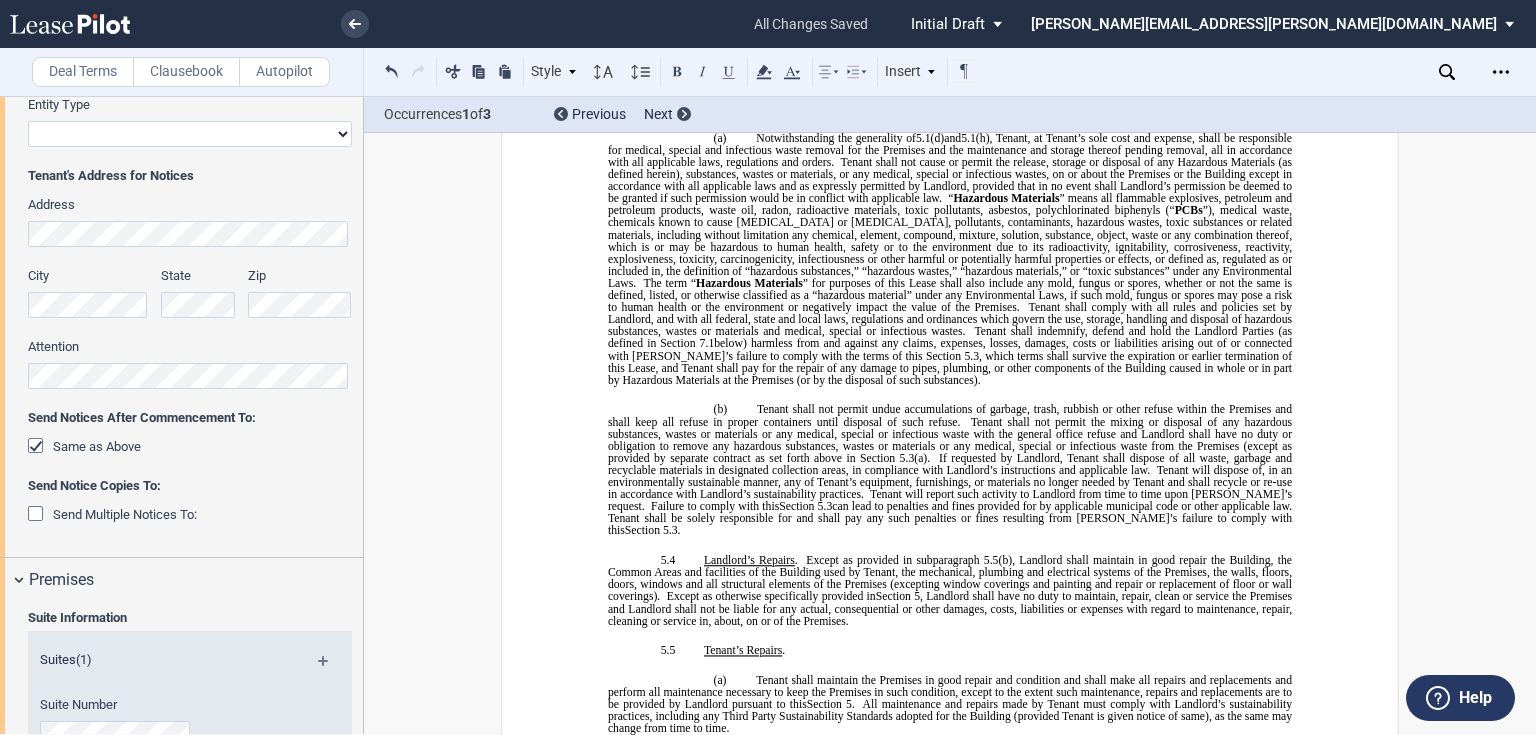 scroll, scrollTop: 7520, scrollLeft: 0, axis: vertical 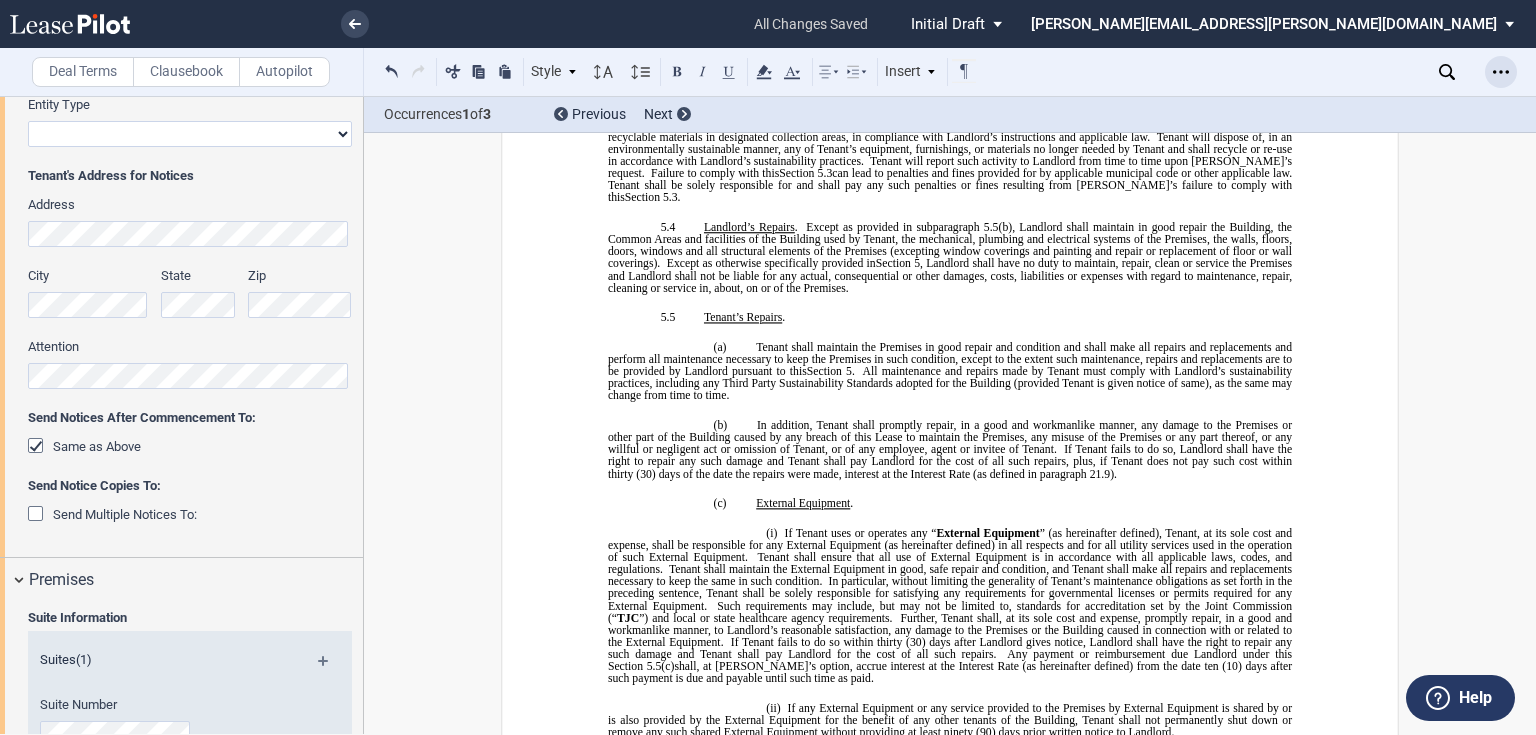 click 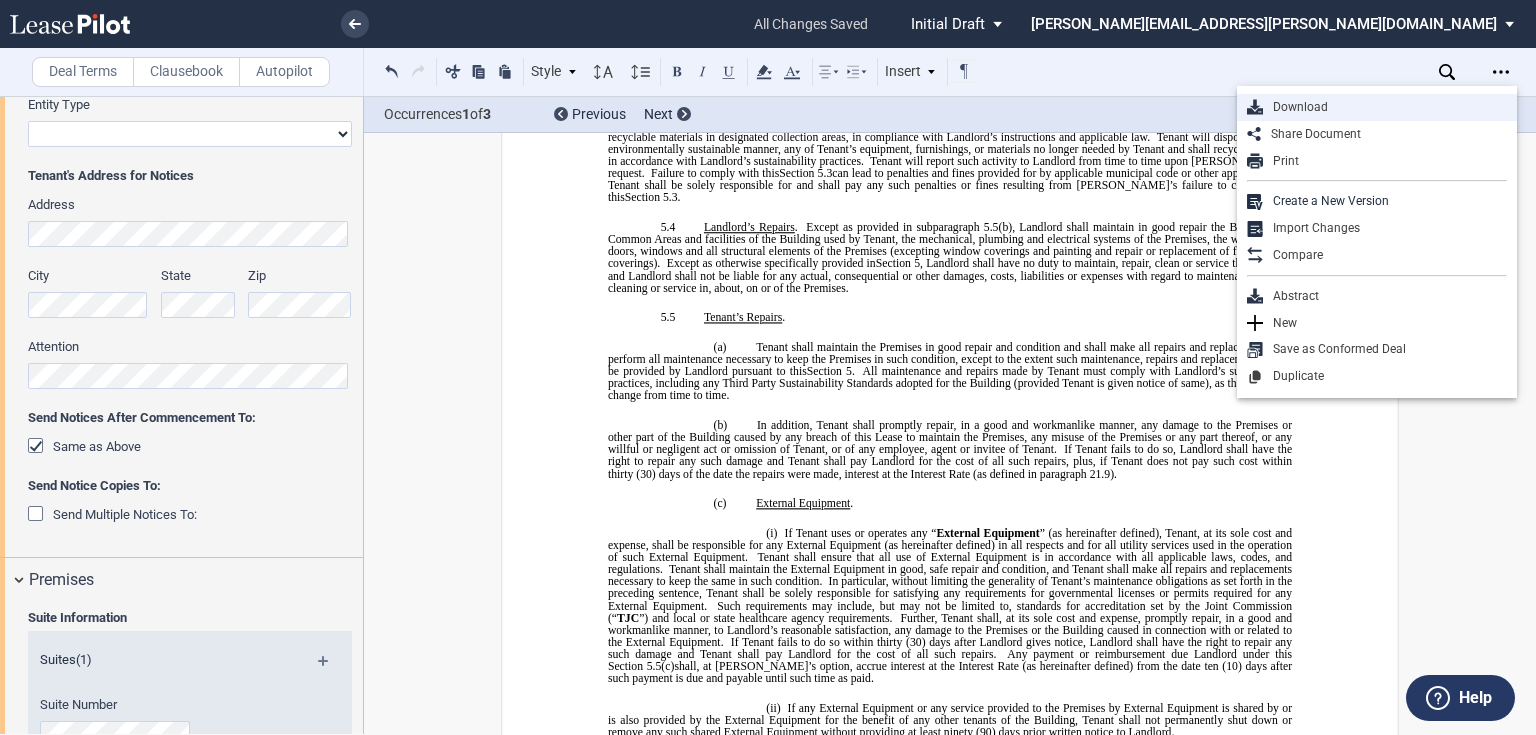 click on "Download" at bounding box center [1385, 107] 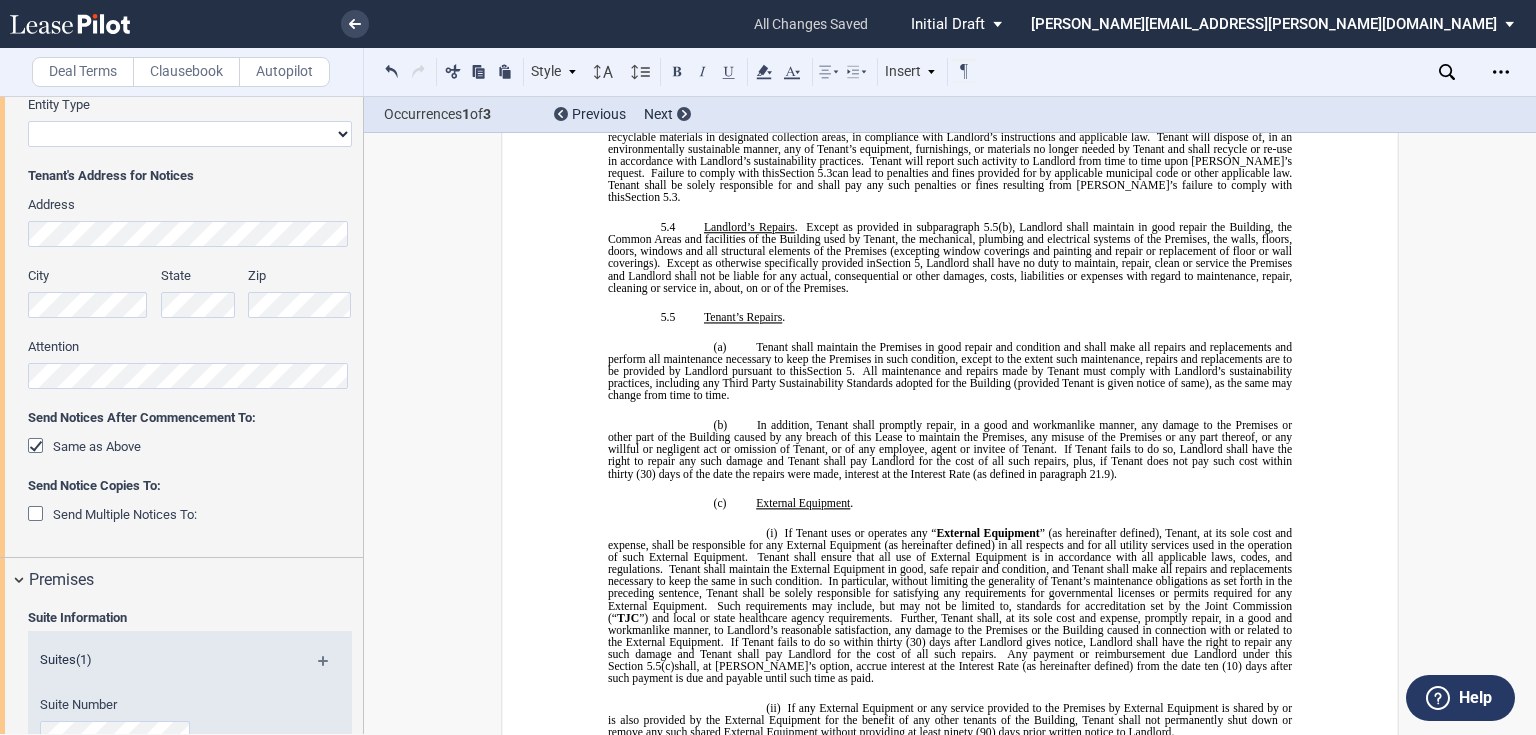click on "Clausebook" at bounding box center (186, 72) 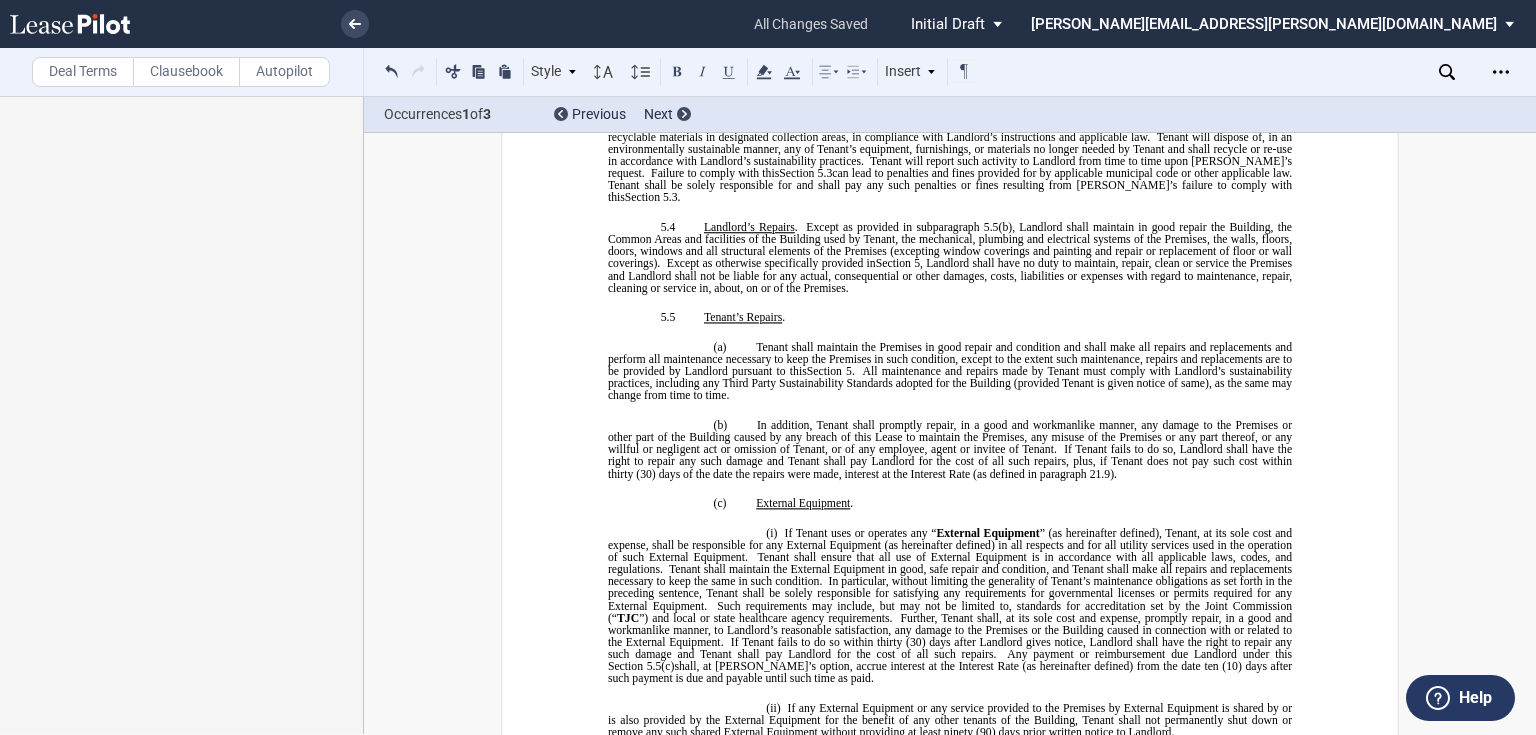 scroll, scrollTop: 0, scrollLeft: 0, axis: both 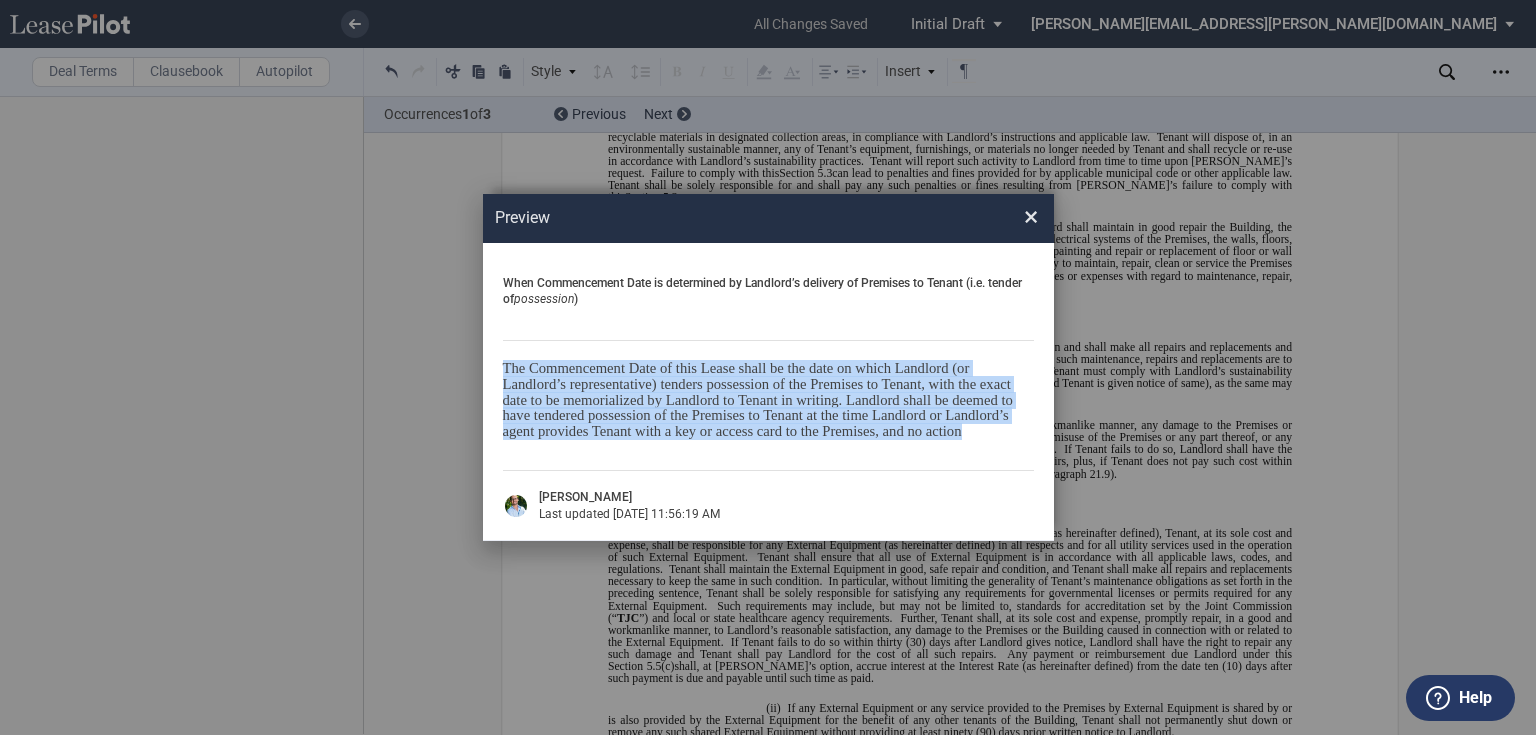 drag, startPoint x: 963, startPoint y: 434, endPoint x: 493, endPoint y: 370, distance: 474.33743 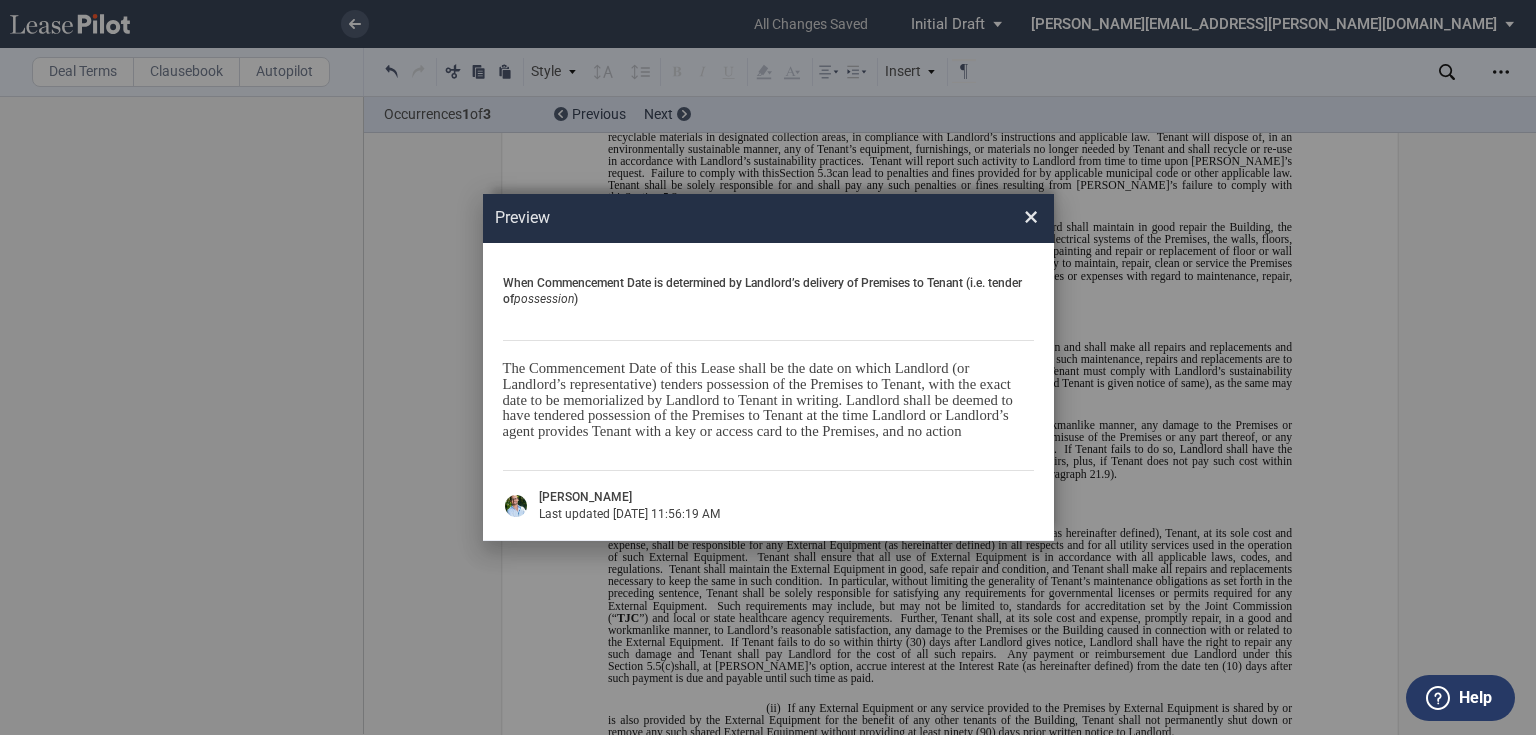 click on "Preview
×
When Commencement Date is determined by [PERSON_NAME]’s delivery of Premises to Tenant (i.e. tender of  possession )
The
Commencement Date of this Lease shall be the date on which Landlord (or
Landlord’s representative) tenders possession of the Premises to Tenant, with
the exact date to be memorialized by Landlord to Tenant in writing. Landlord
shall be deemed to have tendered possession of the Premises to Tenant at the
time Landlord or Landlord’s agent provides Tenant with a key or access card to
the Premises, and no action
[PERSON_NAME]
Last updated [DATE] 11:56:19 AM" at bounding box center [768, 367] 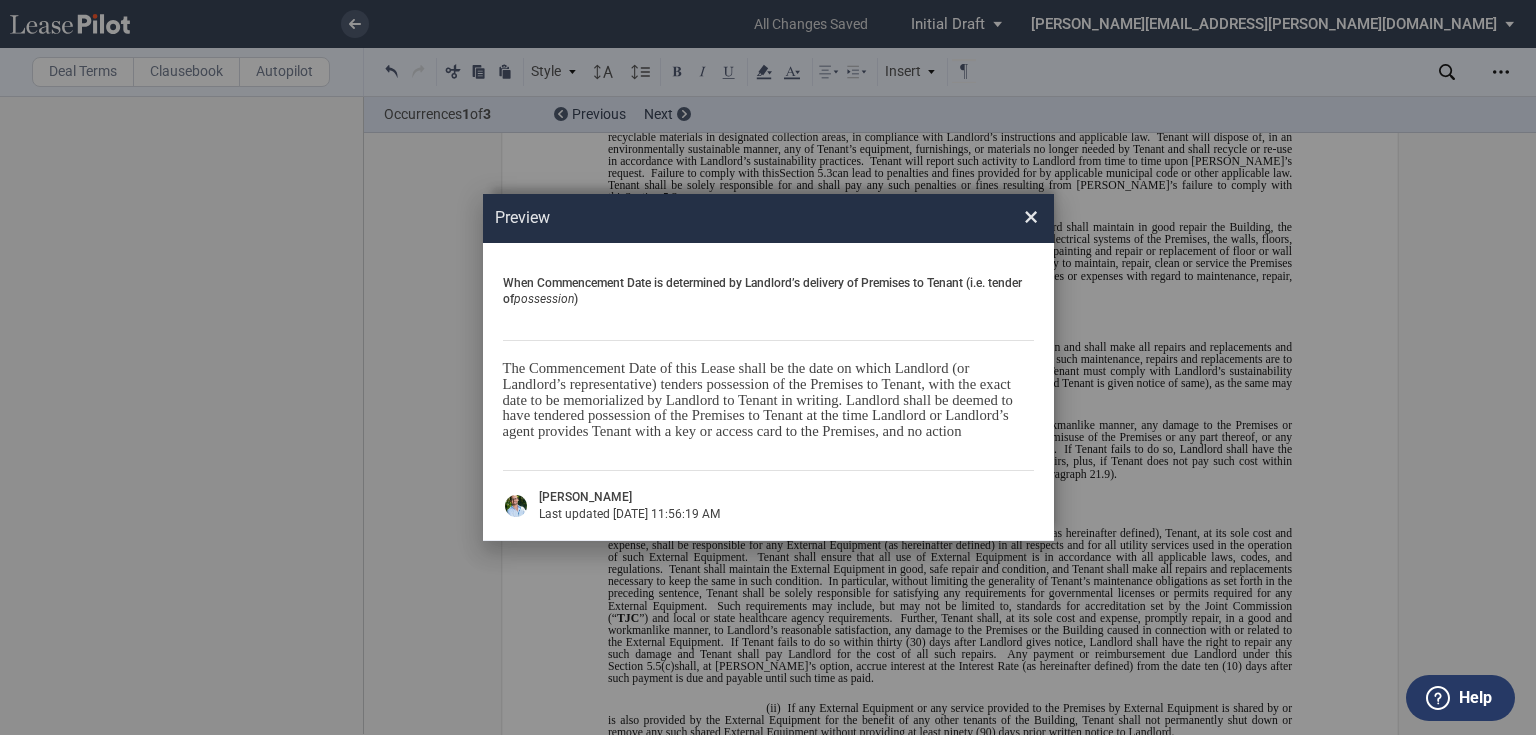 click on "The
Commencement Date of this Lease shall be the date on which Landlord (or
Landlord’s representative) tenders possession of the Premises to Tenant, with
the exact date to be memorialized by Landlord to Tenant in writing. Landlord
shall be deemed to have tendered possession of the Premises to Tenant at the
time Landlord or Landlord’s agent provides Tenant with a key or access card to
the Premises, and no action" 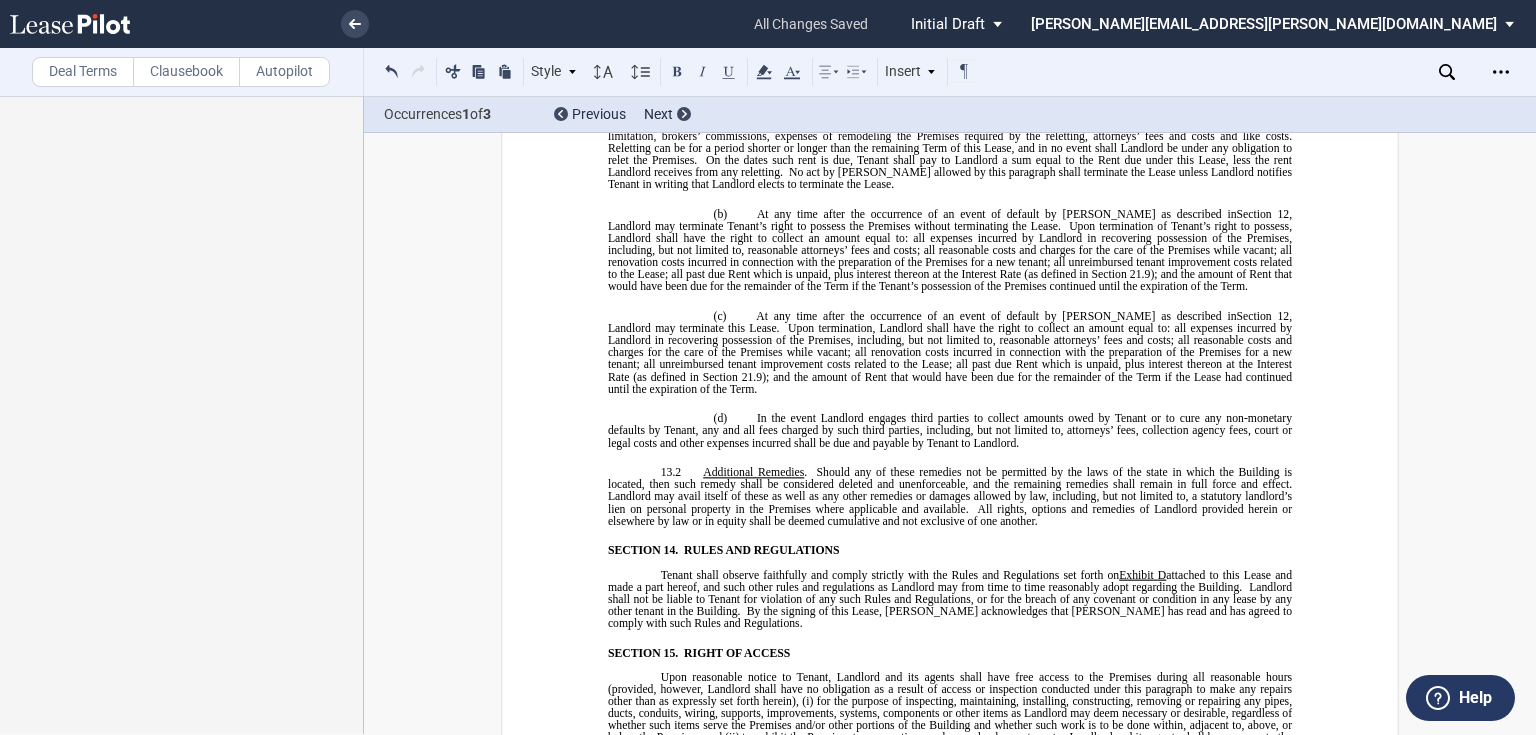 scroll, scrollTop: 12080, scrollLeft: 0, axis: vertical 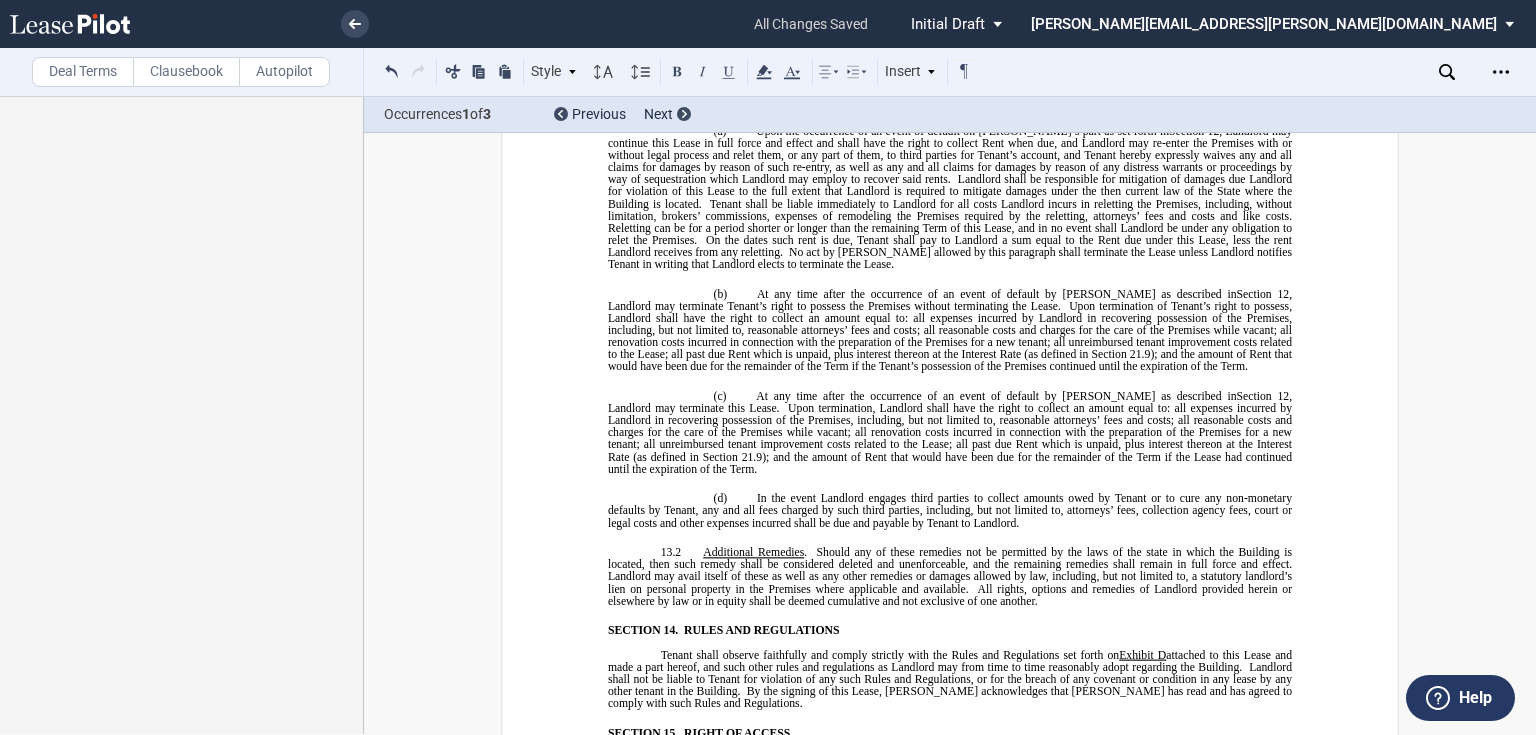 drag, startPoint x: 673, startPoint y: 356, endPoint x: 1124, endPoint y: 336, distance: 451.44324 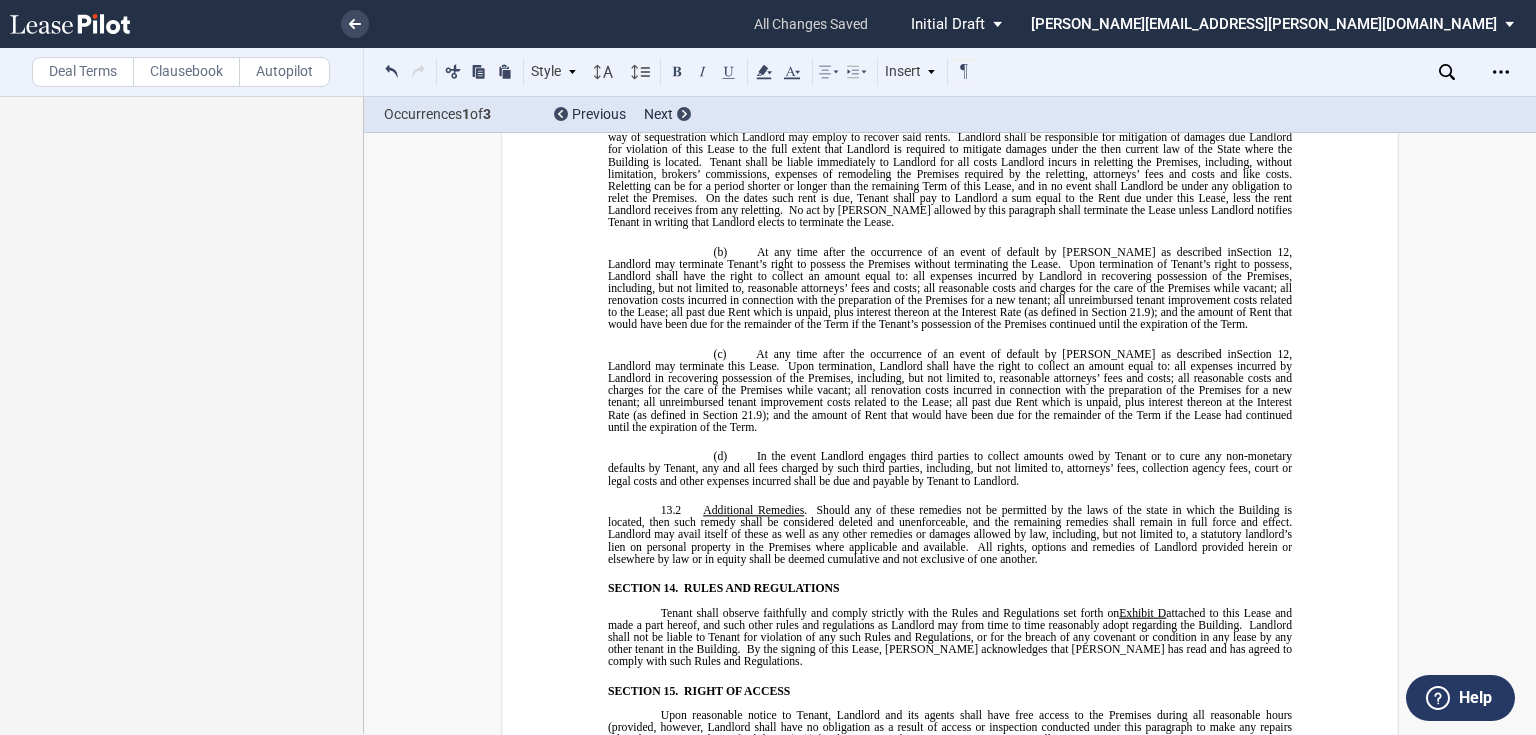 scroll, scrollTop: 12160, scrollLeft: 0, axis: vertical 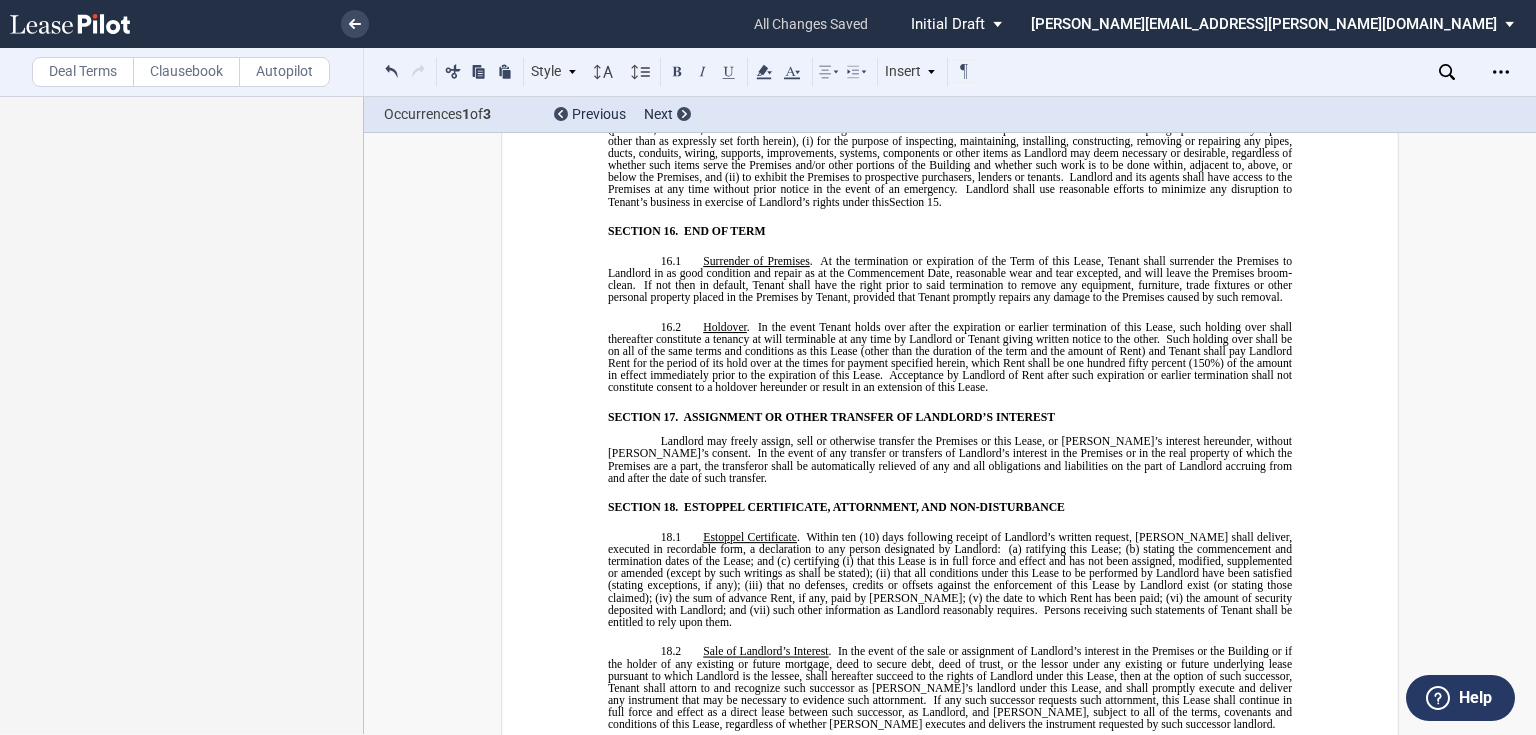 click on "A failure by Tenant to pay Rent or to make any other payment required to be made by Tenant hereunder within ten (10) days after same is due and payable." 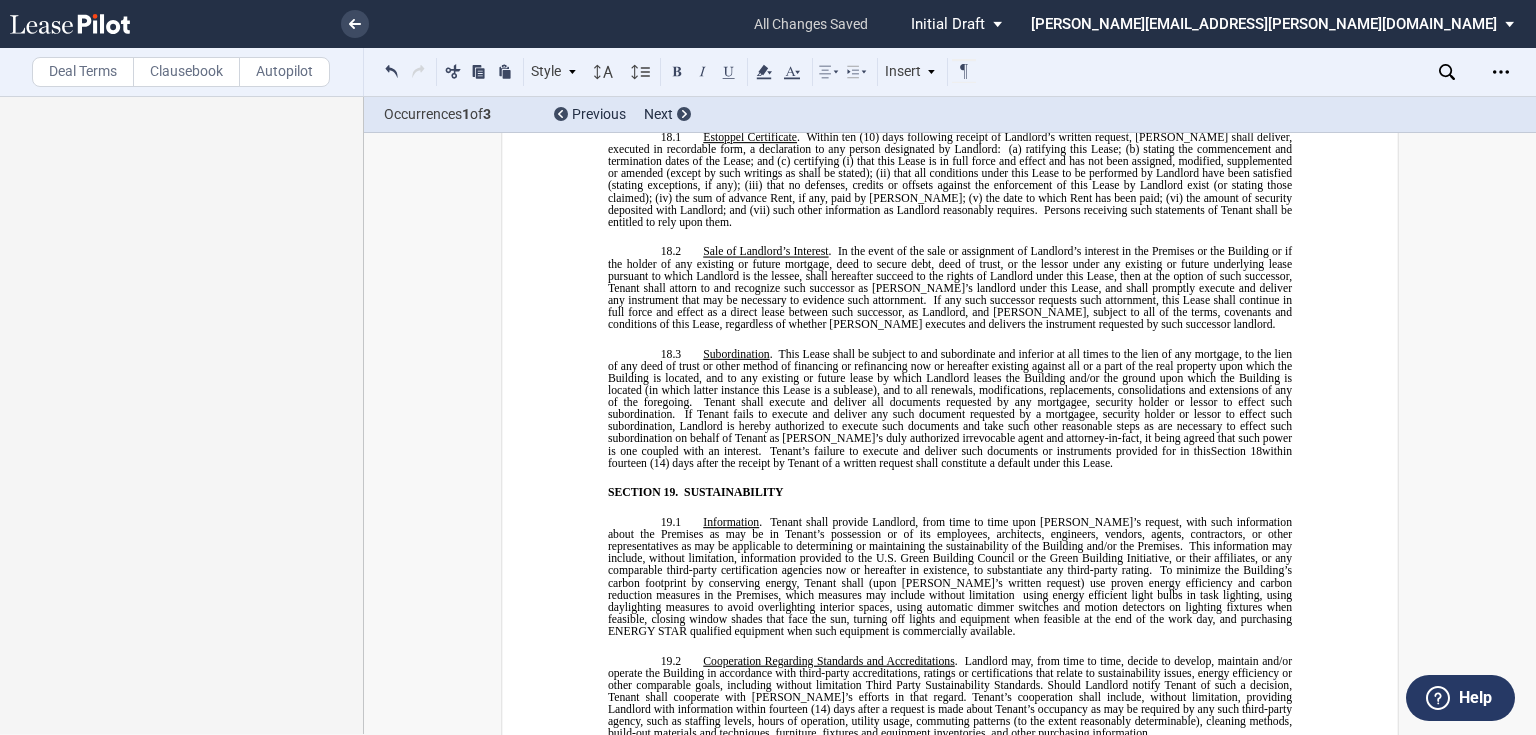 scroll, scrollTop: 13200, scrollLeft: 0, axis: vertical 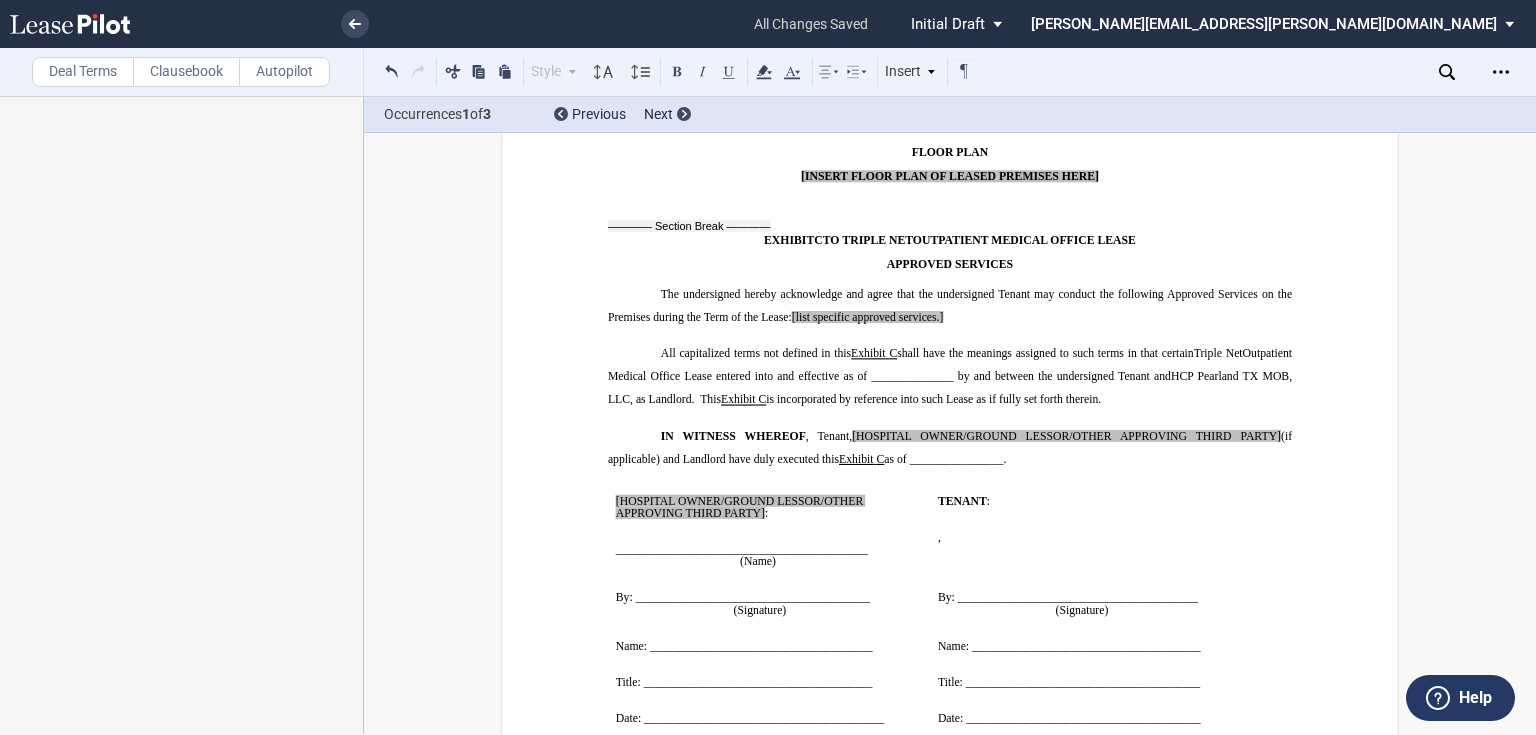 drag, startPoint x: 827, startPoint y: 493, endPoint x: 814, endPoint y: 424, distance: 70.21396 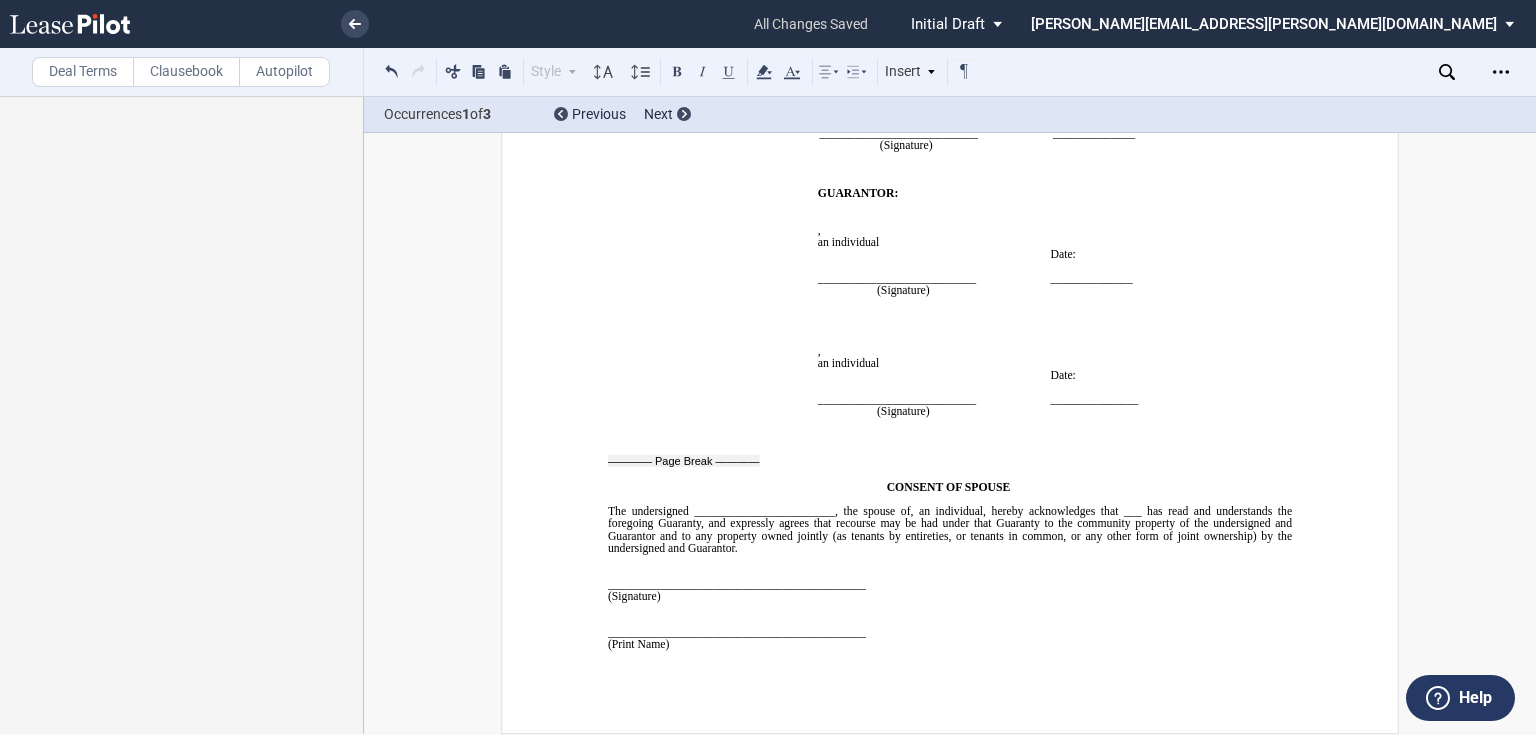 scroll, scrollTop: 25189, scrollLeft: 0, axis: vertical 